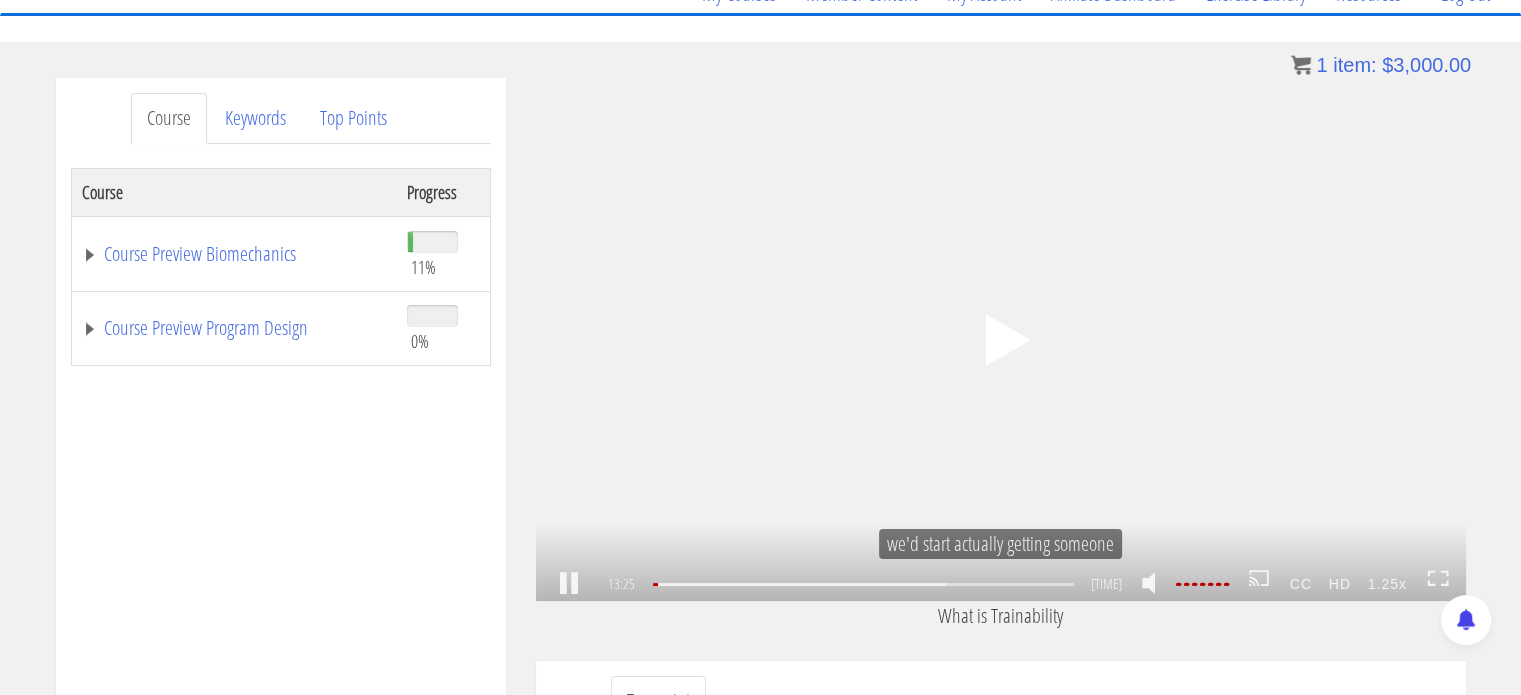 scroll, scrollTop: 0, scrollLeft: 0, axis: both 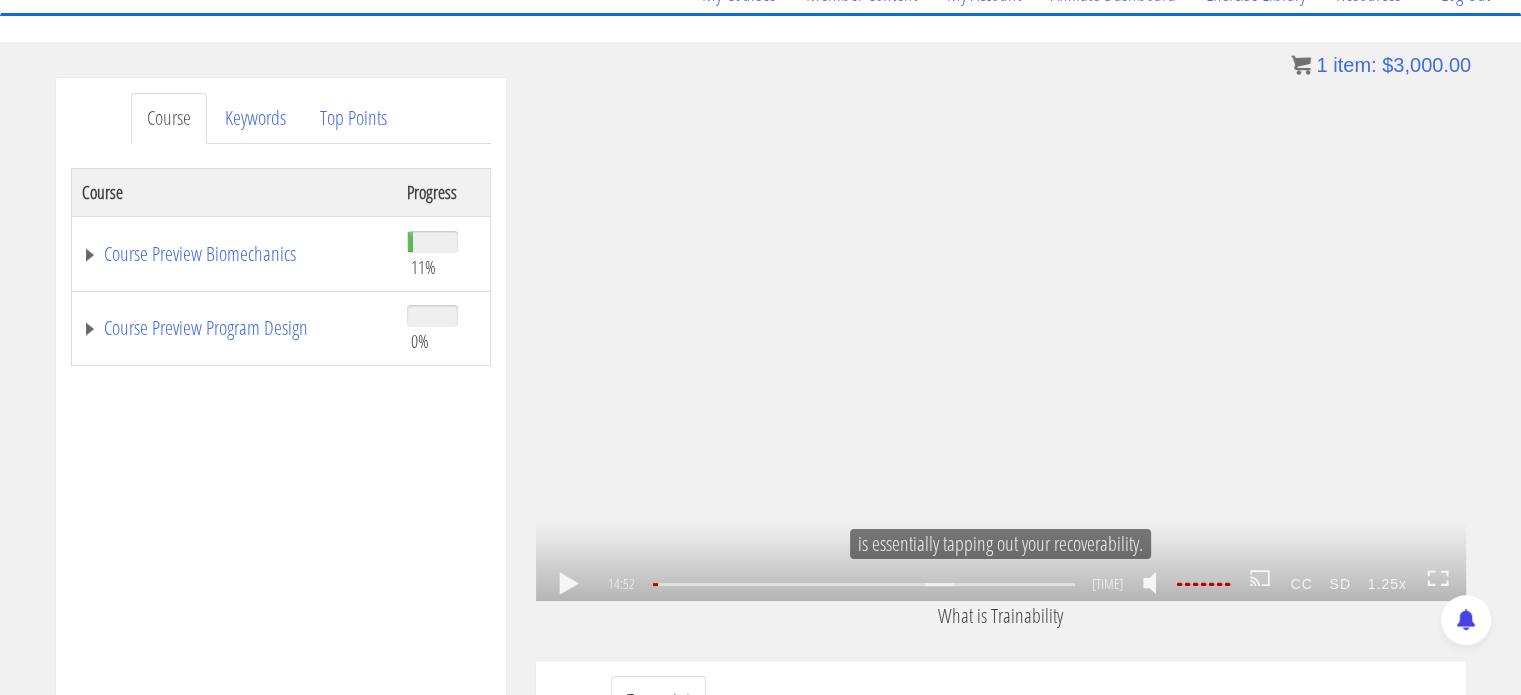 click on ".fp-color-play{opacity:0.65;}.rect{fill:#fff;}" 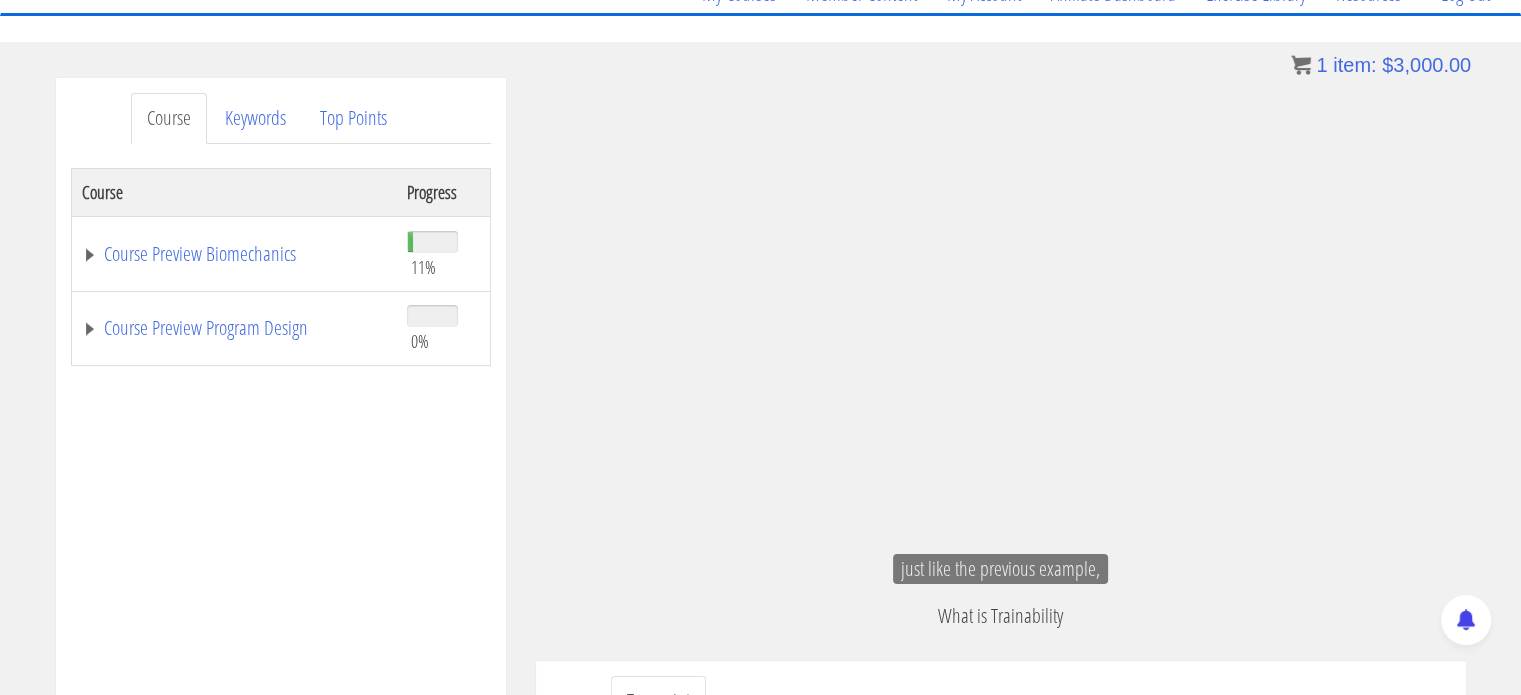 scroll, scrollTop: 3538, scrollLeft: 0, axis: vertical 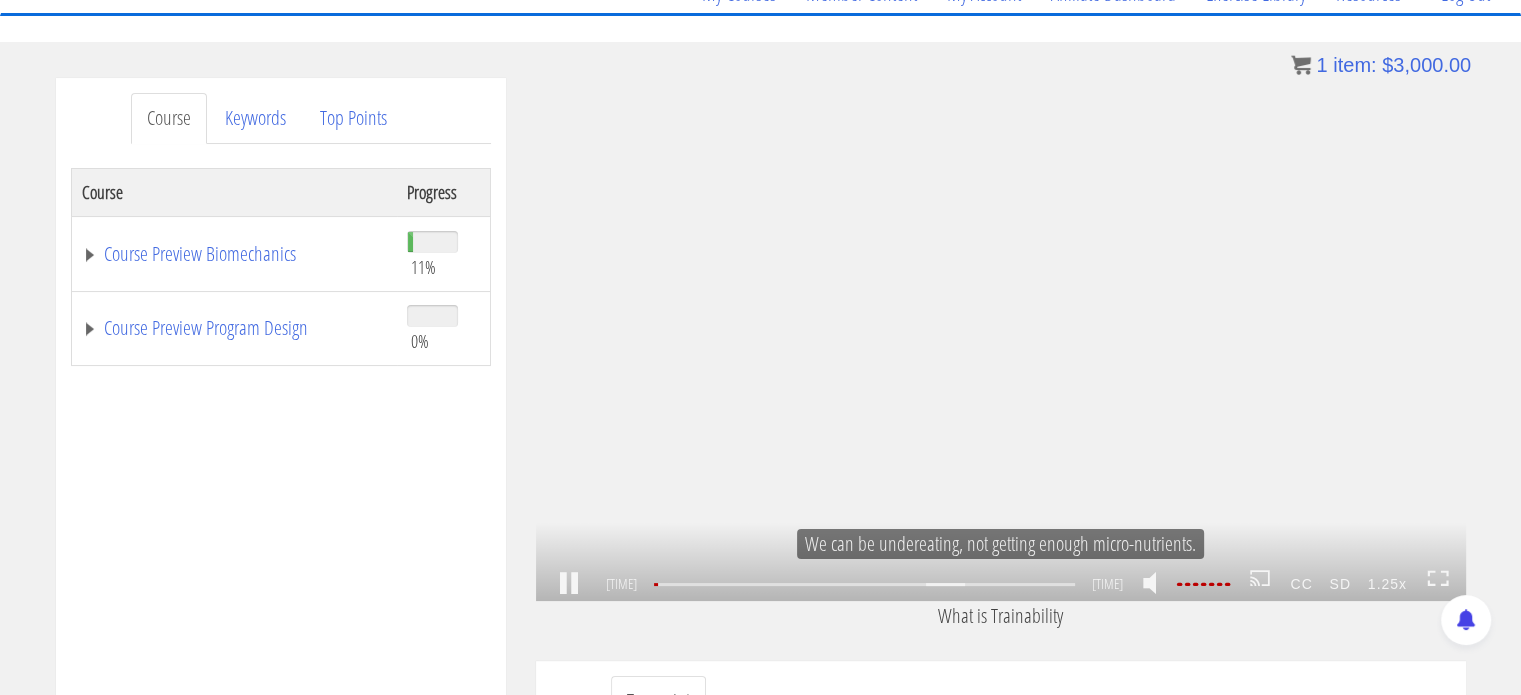 click on ".fp-color-play{opacity:0.65;}.rect{fill:#fff;}" 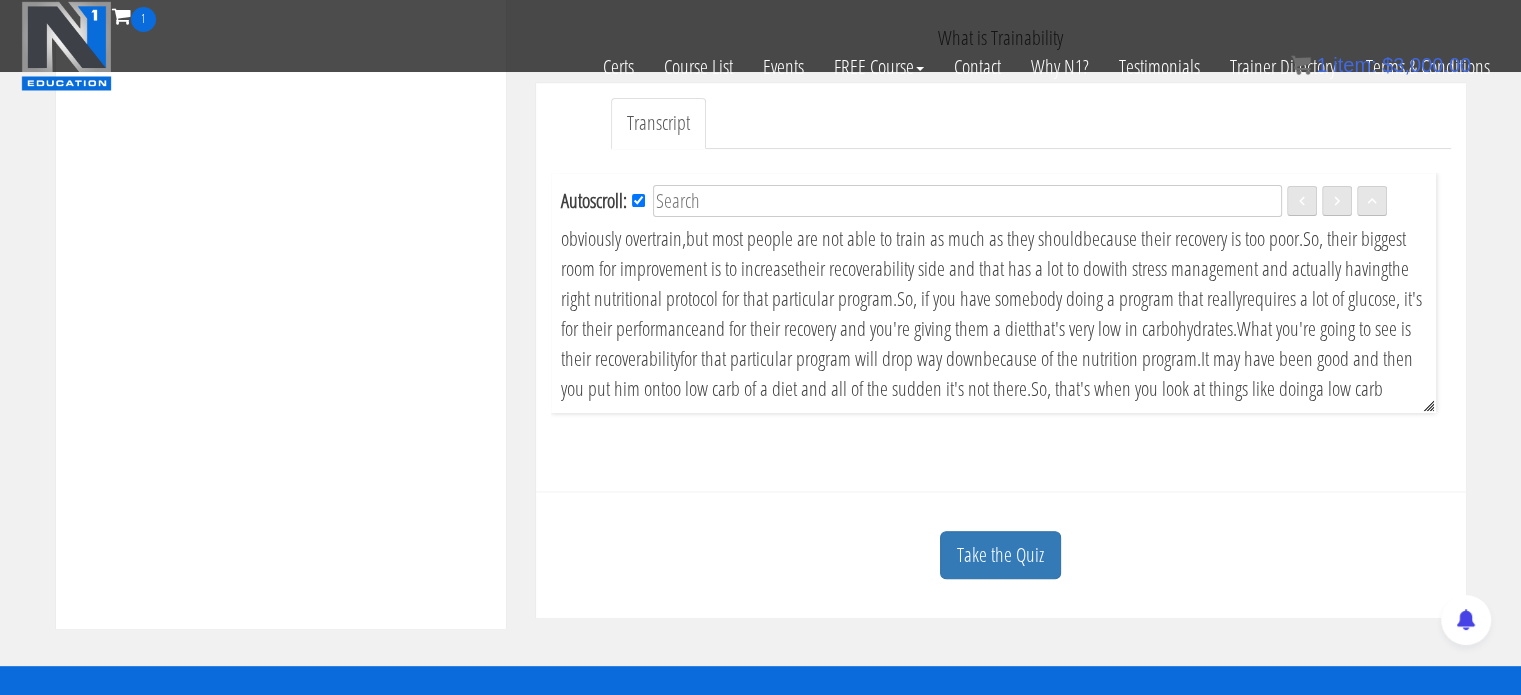 scroll, scrollTop: 0, scrollLeft: 0, axis: both 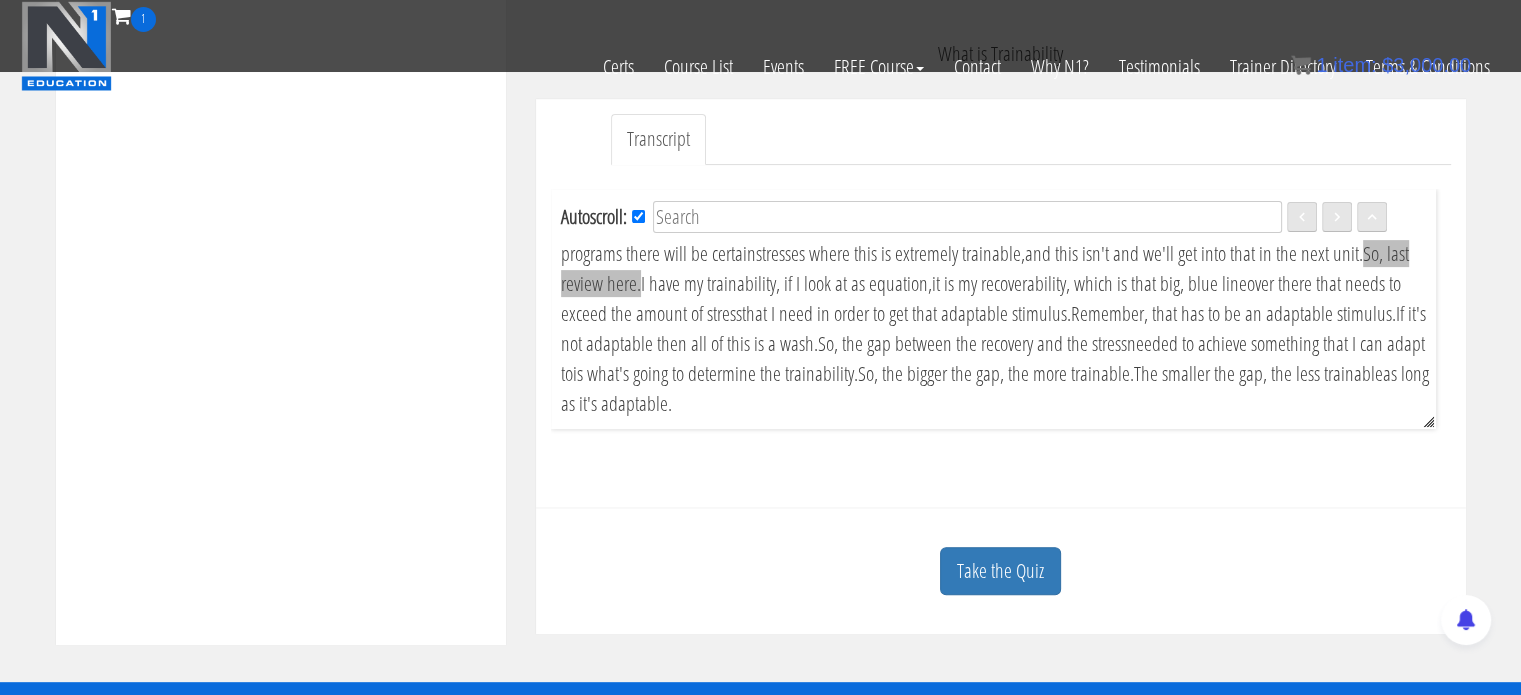 drag, startPoint x: 1275, startPoint y: 395, endPoint x: 1026, endPoint y: 275, distance: 276.40732 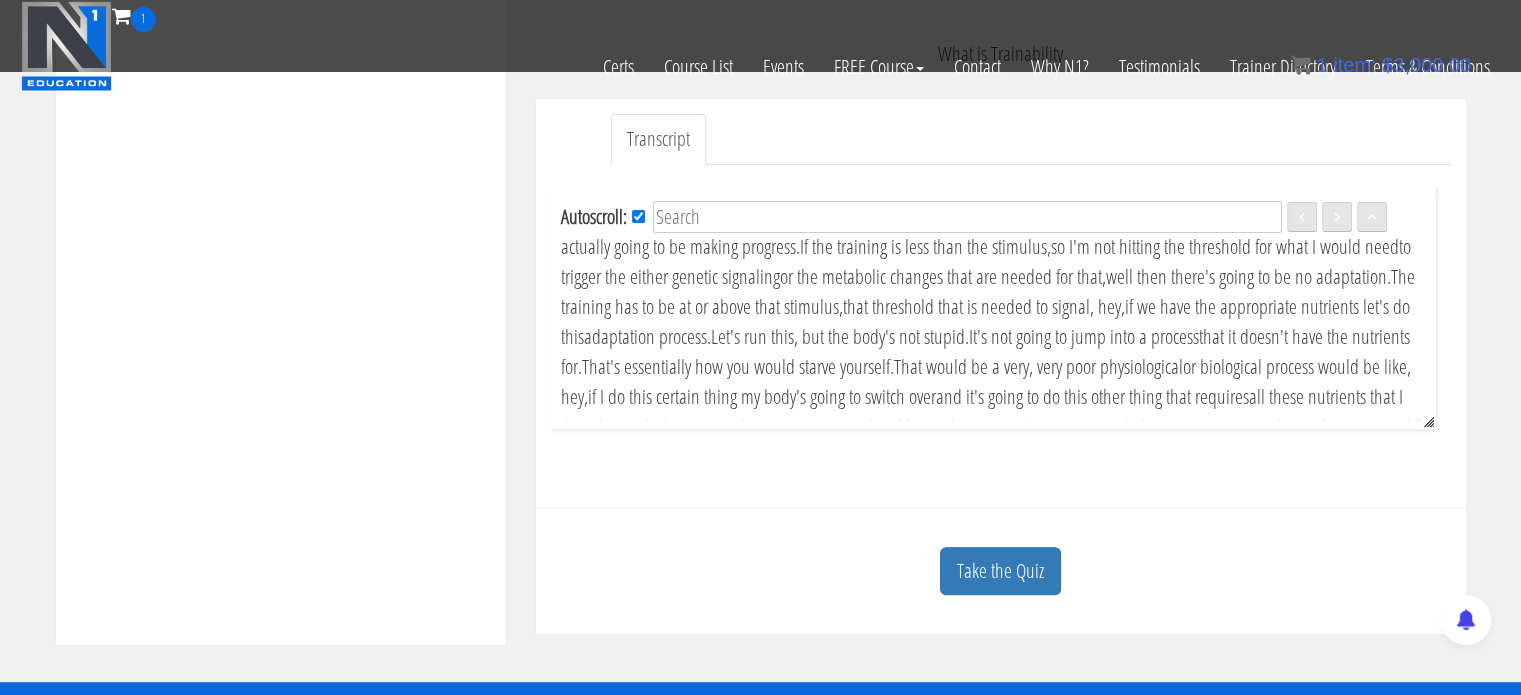 scroll, scrollTop: 524, scrollLeft: 0, axis: vertical 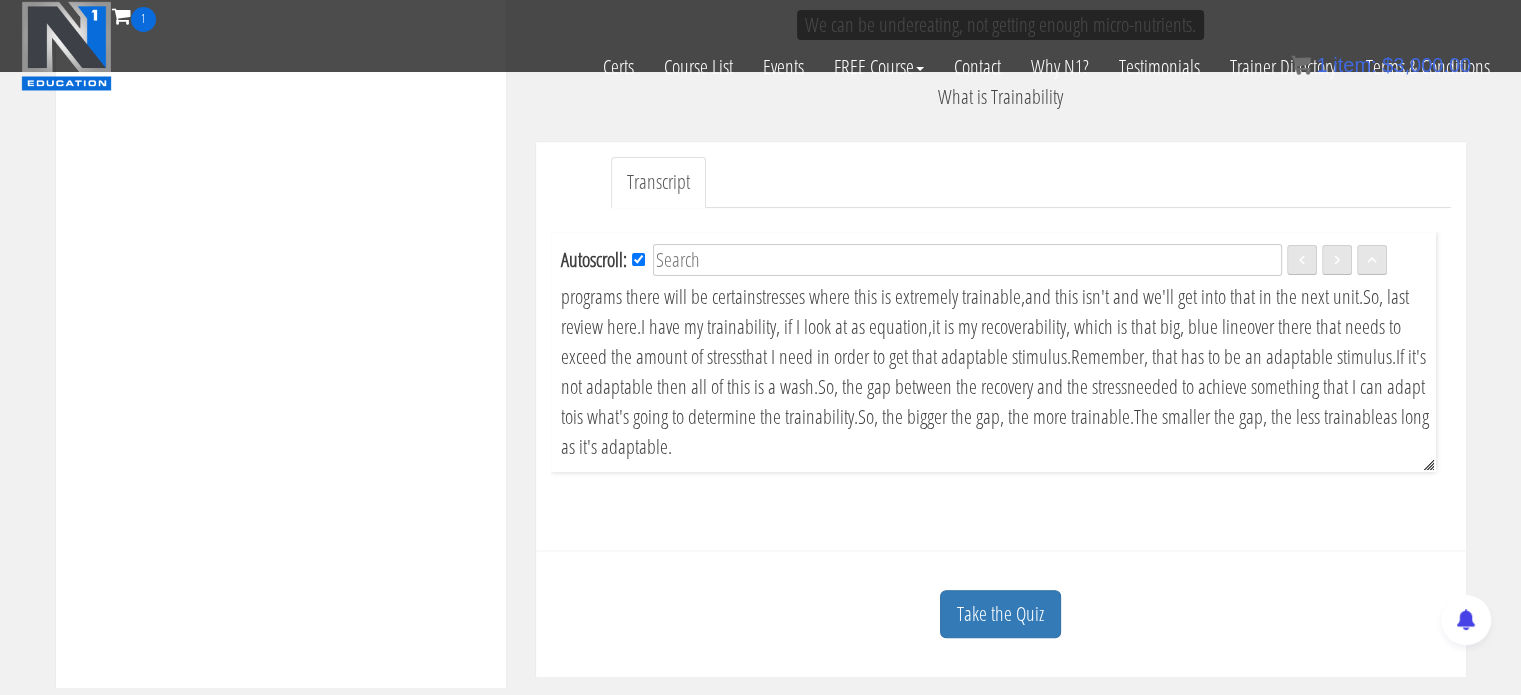 drag, startPoint x: 548, startPoint y: 290, endPoint x: 1280, endPoint y: 443, distance: 747.81885 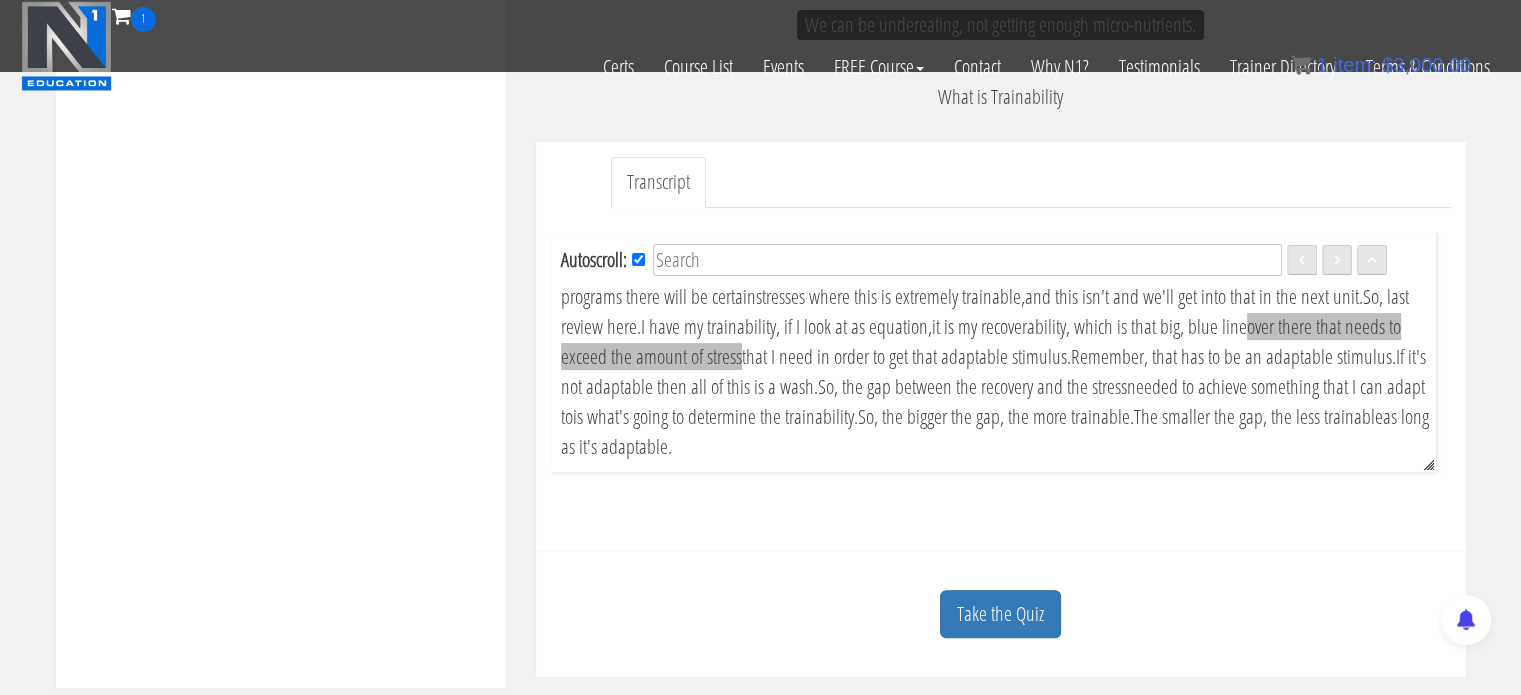 scroll, scrollTop: 4616, scrollLeft: 0, axis: vertical 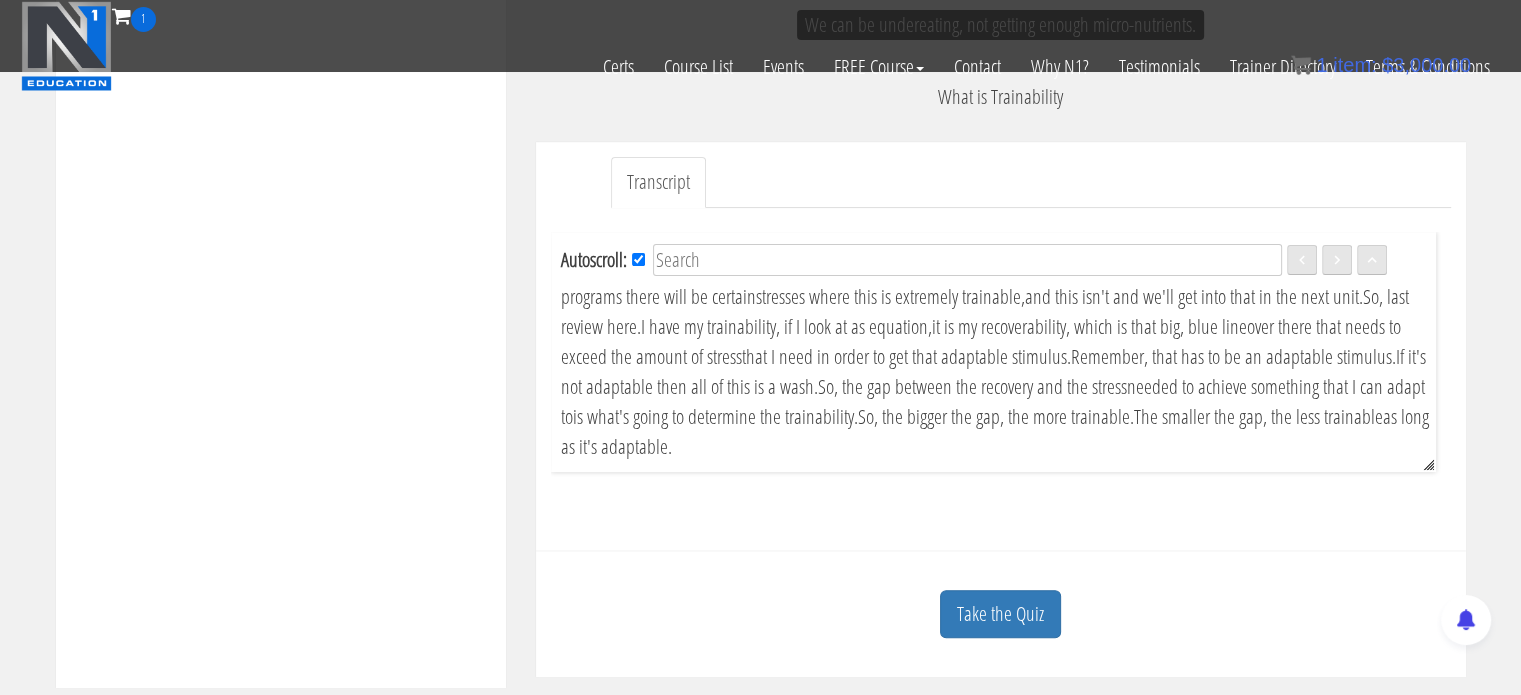 click on "Transcript
Autoscroll:     EN Language English    (electronic sound effects)
Module two is going to be all about that concept
of trainability.
So, as we enter our first unit here
we're going to look at what is this trainability thing.
So, when you look at training we have two things.
We have the training itself and then our ability
to recover from that.
So, if we train and we recover back to baseline,
we don't make any results.
We essentially just recover from what we did
and we get back to baseline, no progress.
What we actually want to do is figure out, okay,
how do we get beyond today?
What do I need to do in order to go in
and do a workout and then supply the appropriate nutrition
so that I actually get beyond just recovery." at bounding box center (1001, 346) 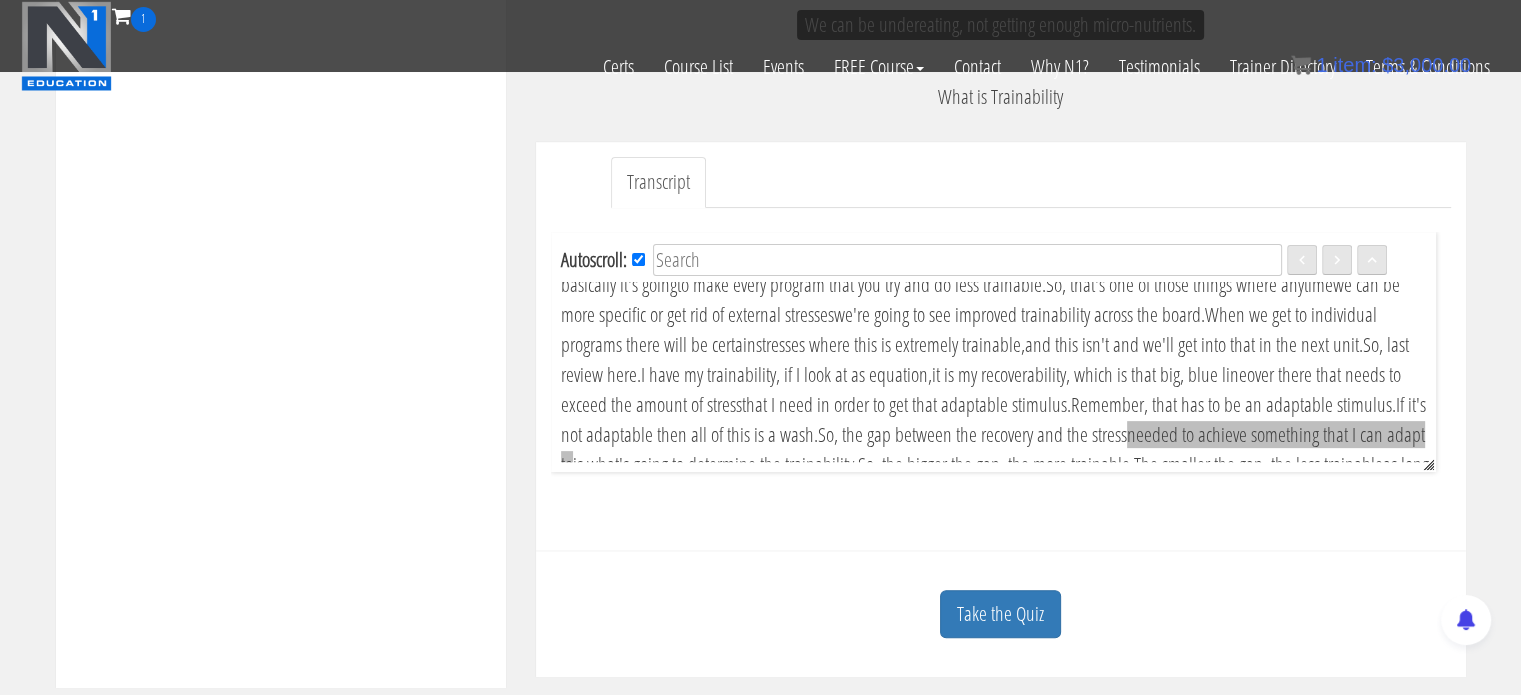 scroll, scrollTop: 4388, scrollLeft: 0, axis: vertical 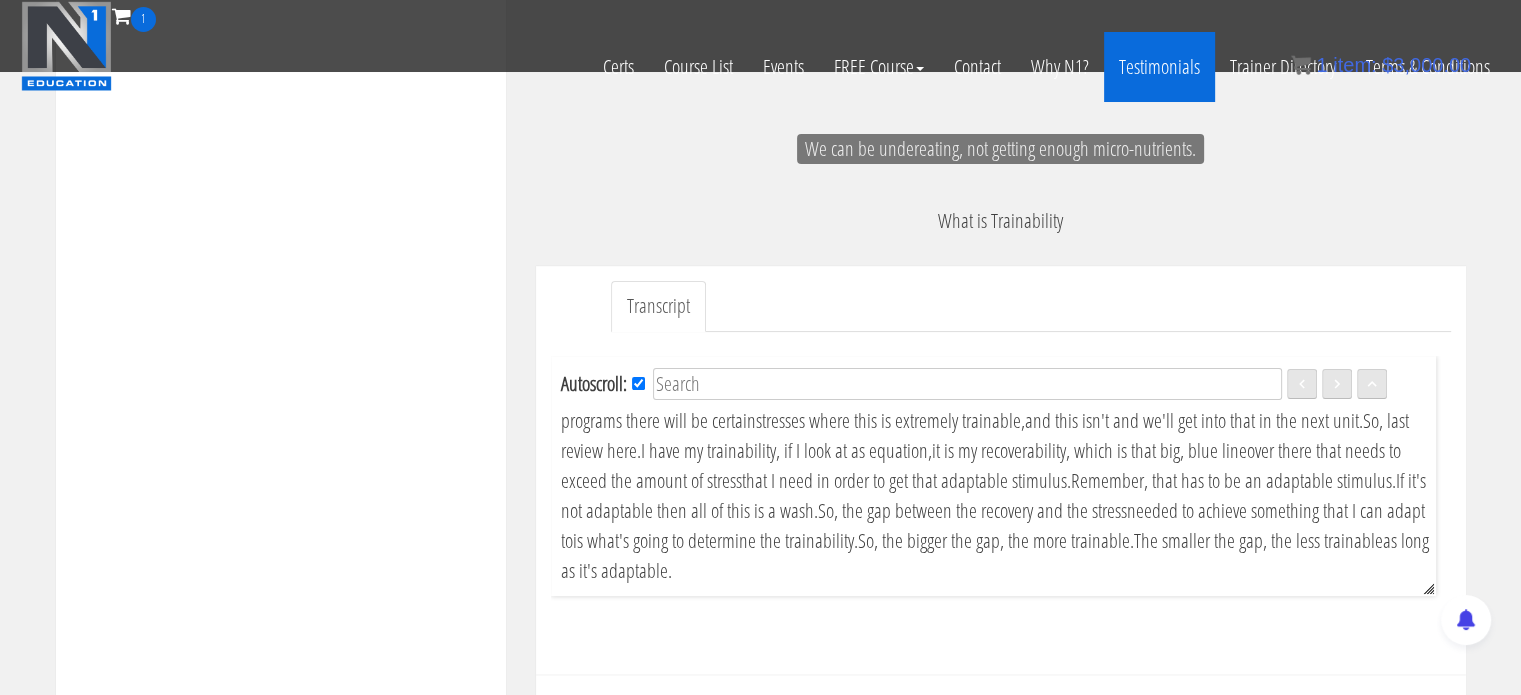 click on "Testimonials" at bounding box center [1159, 67] 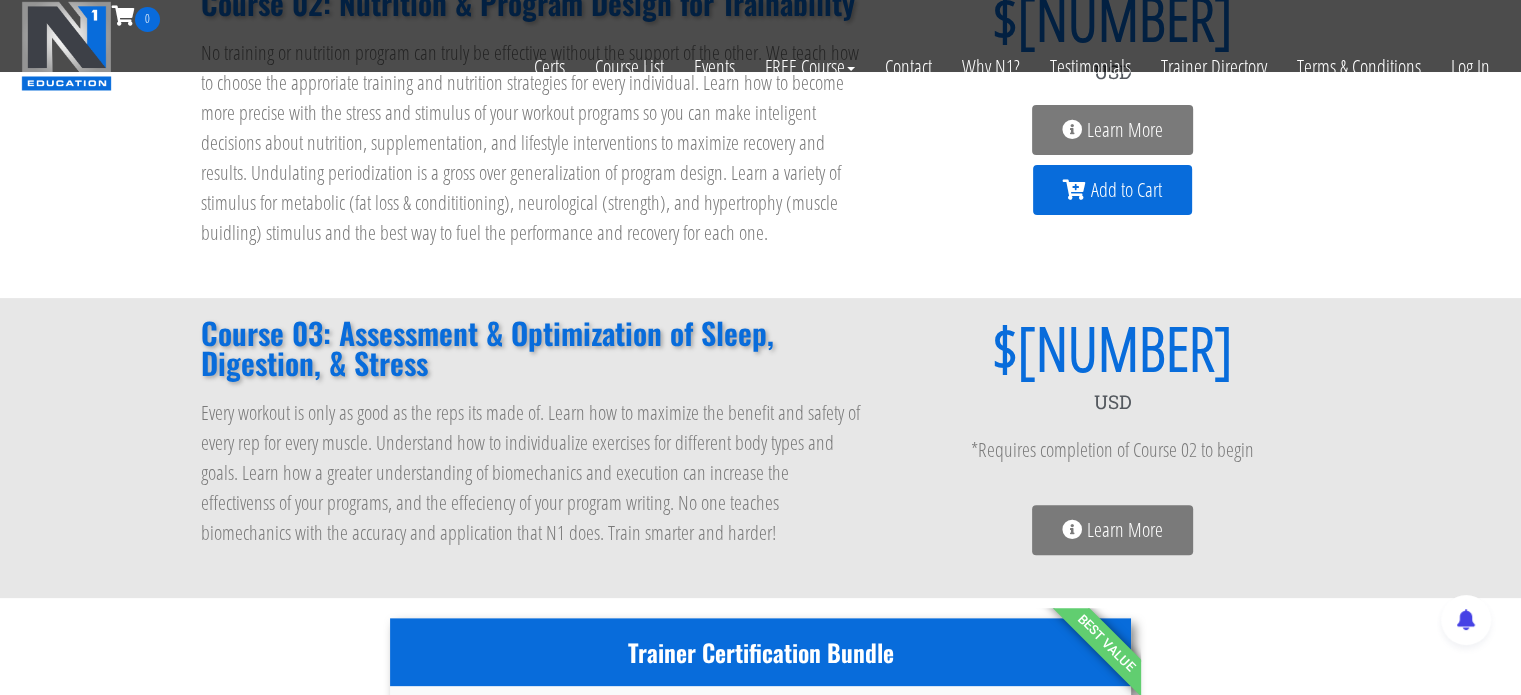 scroll, scrollTop: 439, scrollLeft: 0, axis: vertical 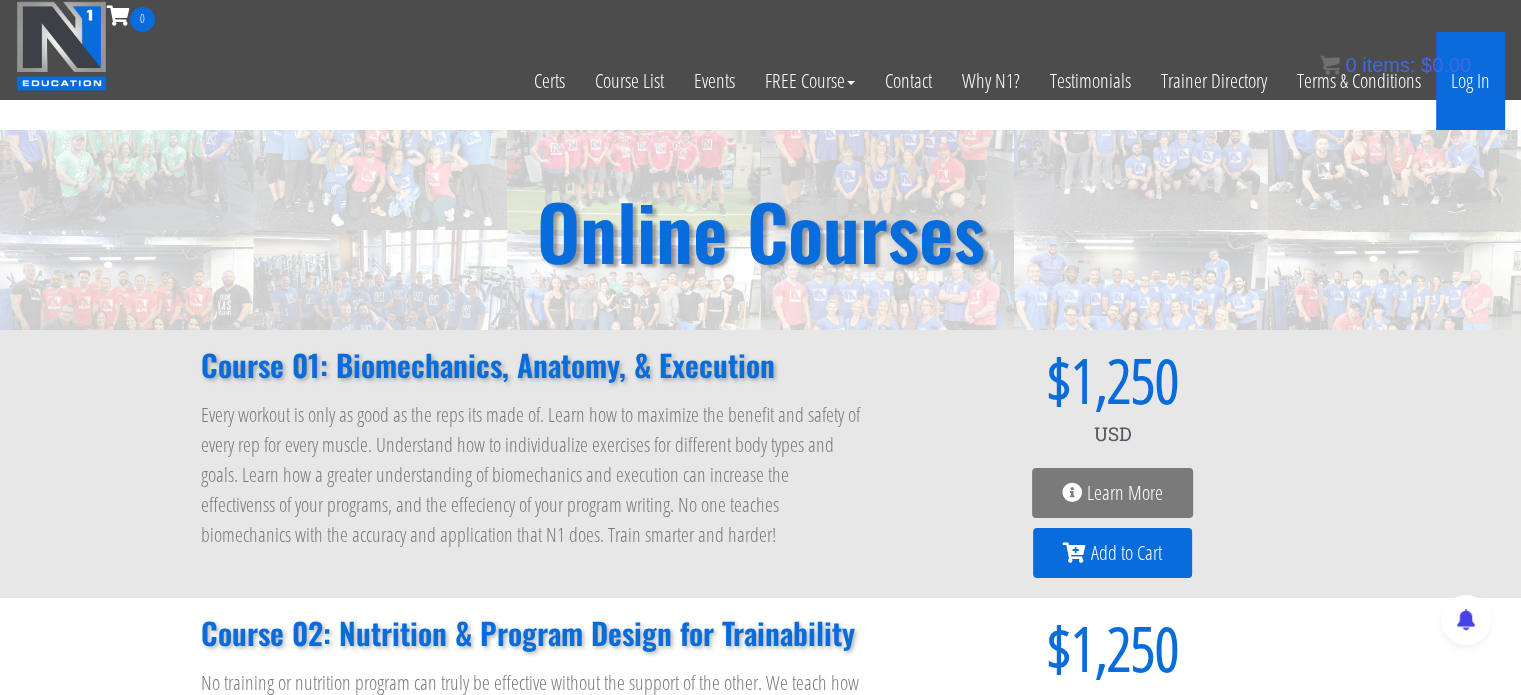 click on "Log In" at bounding box center (1470, 81) 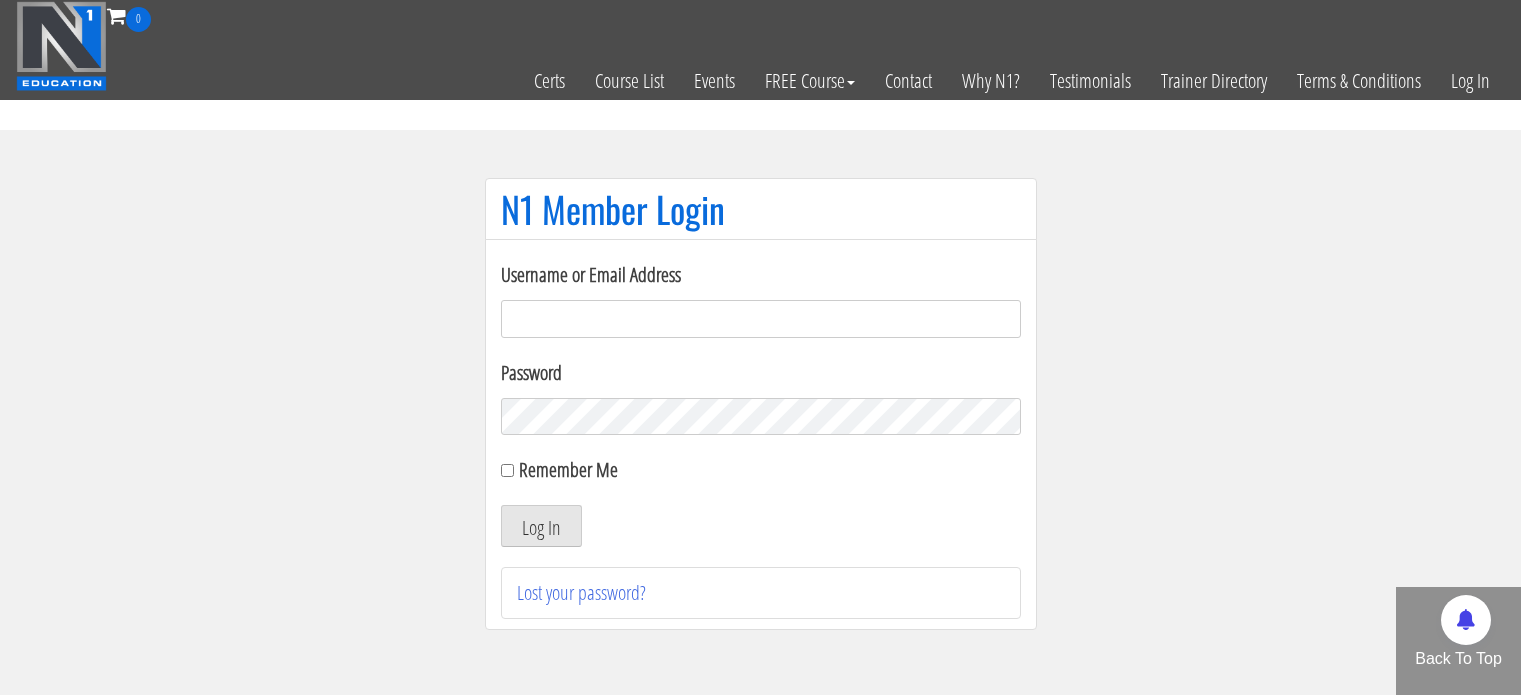 scroll, scrollTop: 0, scrollLeft: 0, axis: both 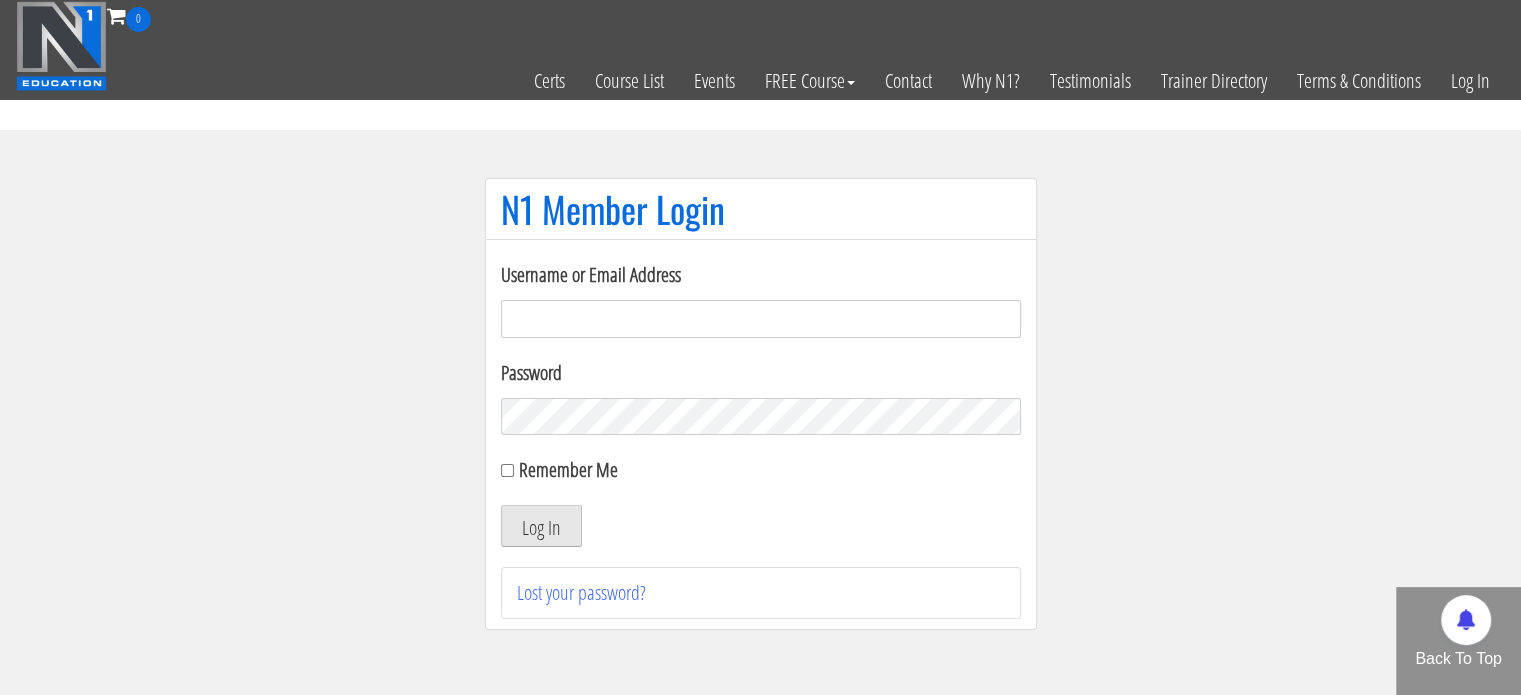 type on "[EMAIL]" 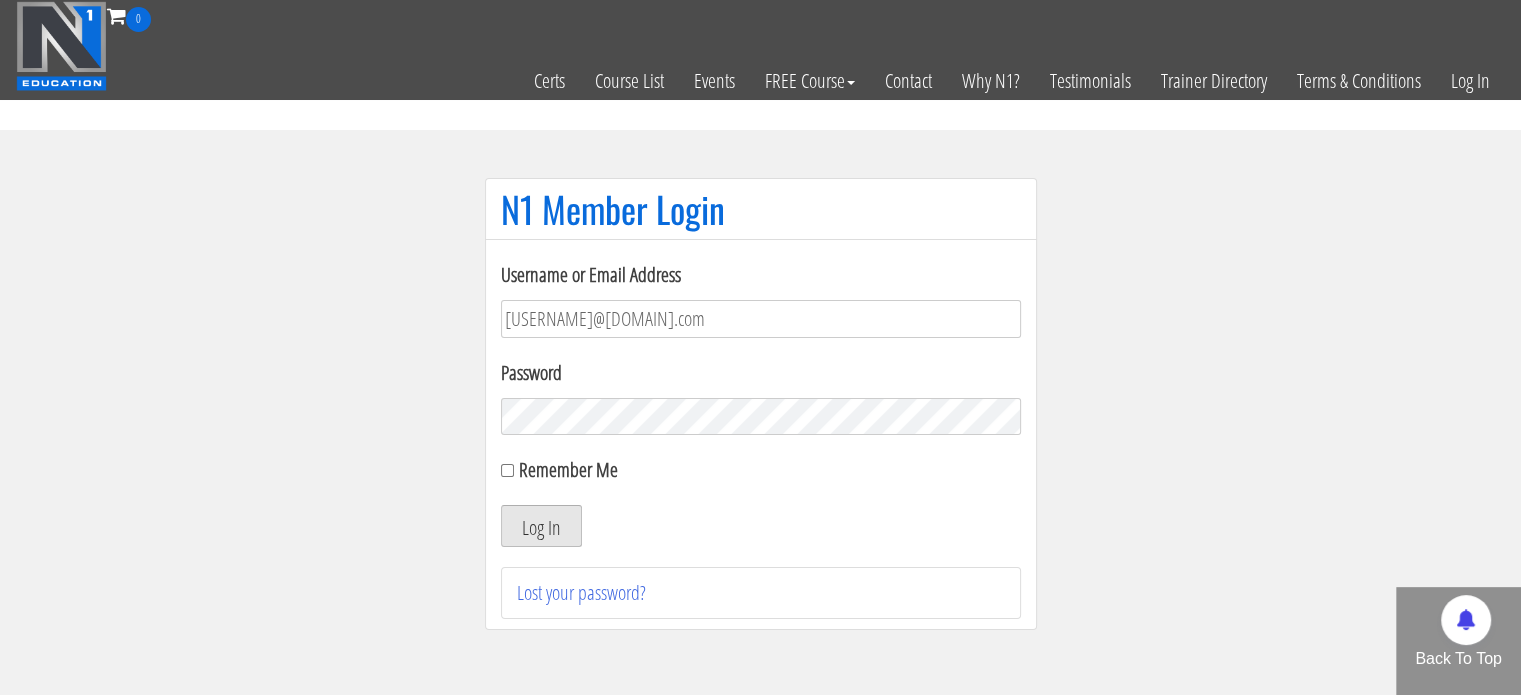 click on "Log In" at bounding box center [541, 526] 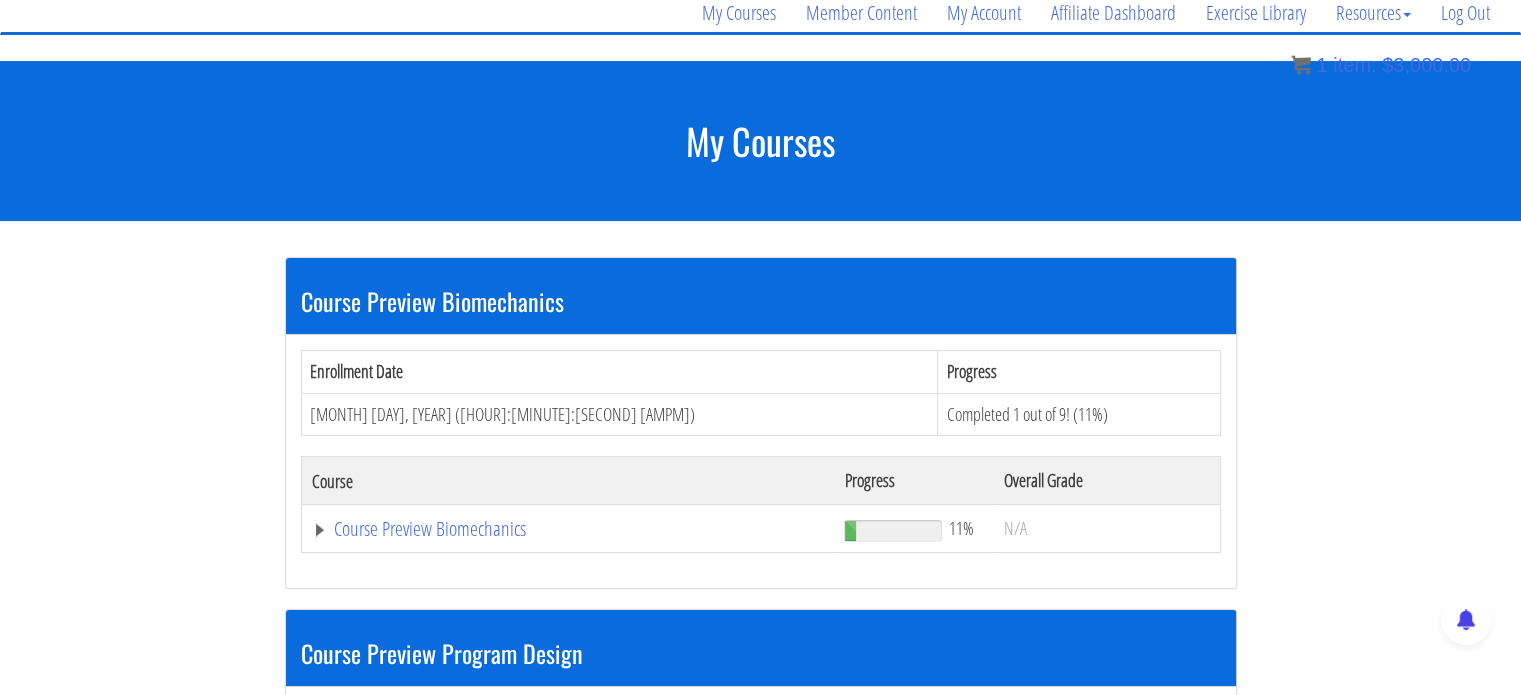 scroll, scrollTop: 167, scrollLeft: 0, axis: vertical 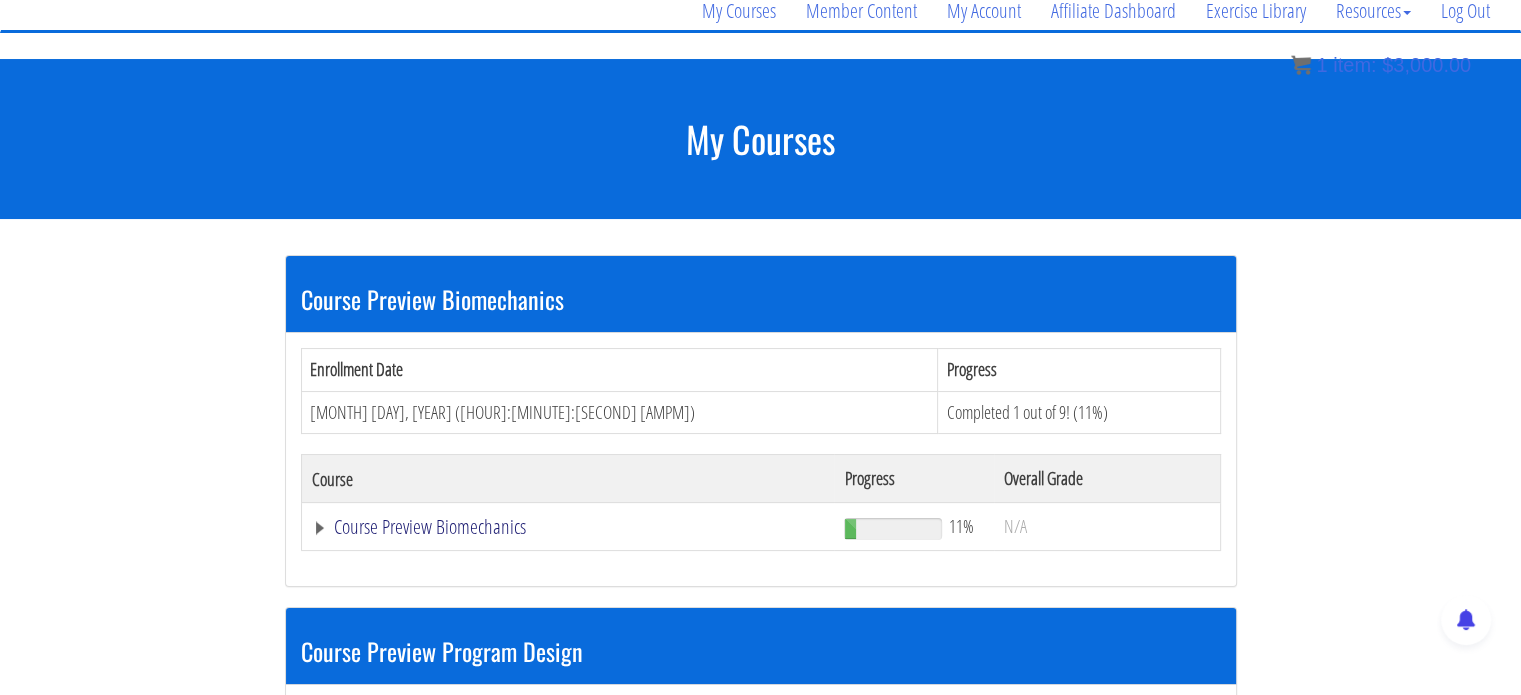 click on "Course Preview Biomechanics" at bounding box center [568, 527] 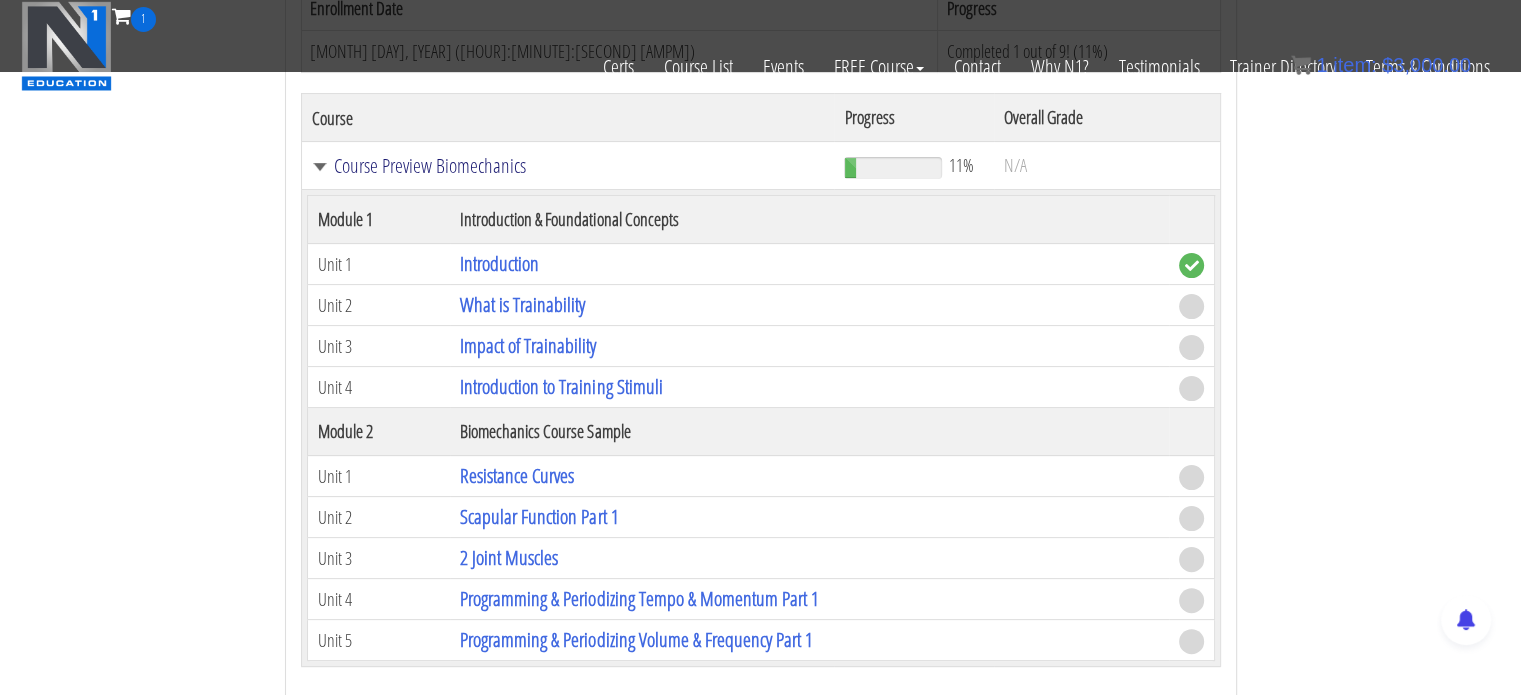 scroll, scrollTop: 403, scrollLeft: 0, axis: vertical 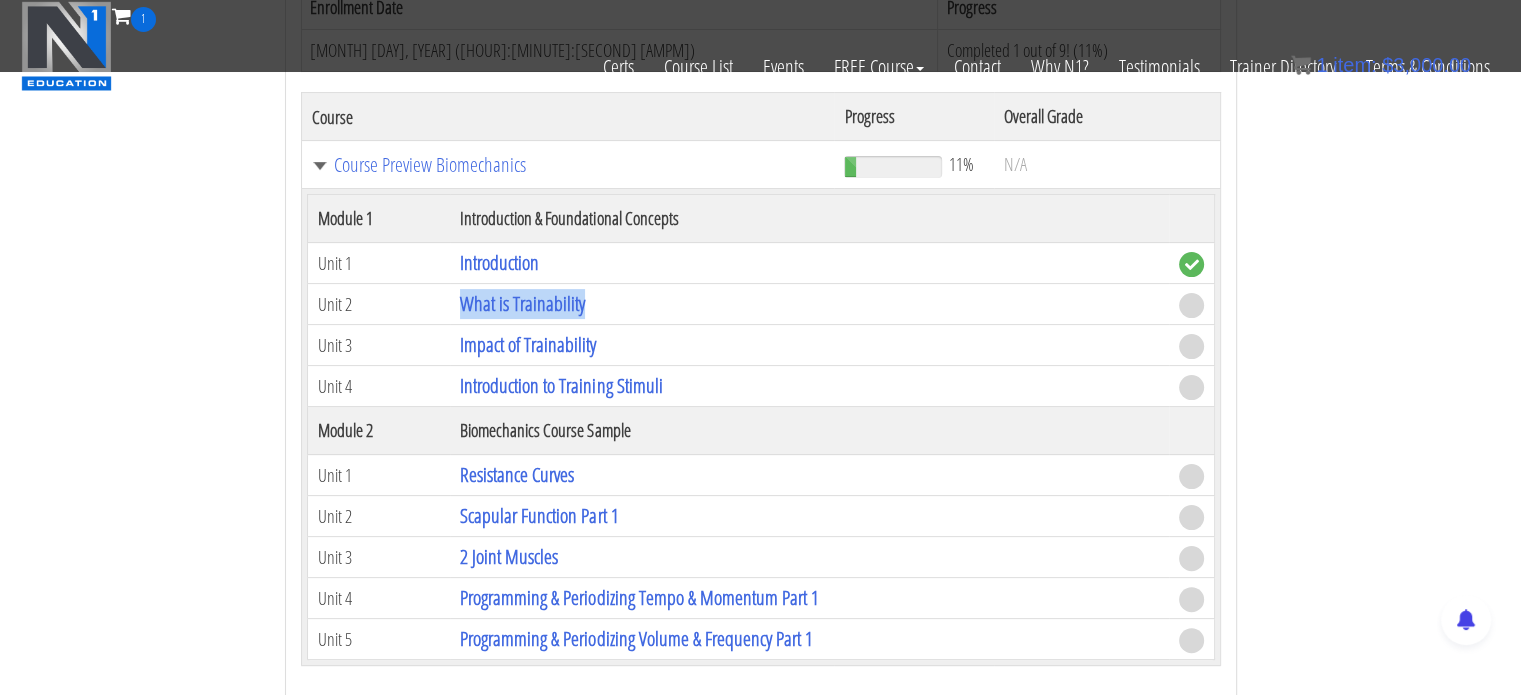 drag, startPoint x: 616, startPoint y: 300, endPoint x: 437, endPoint y: 311, distance: 179.33768 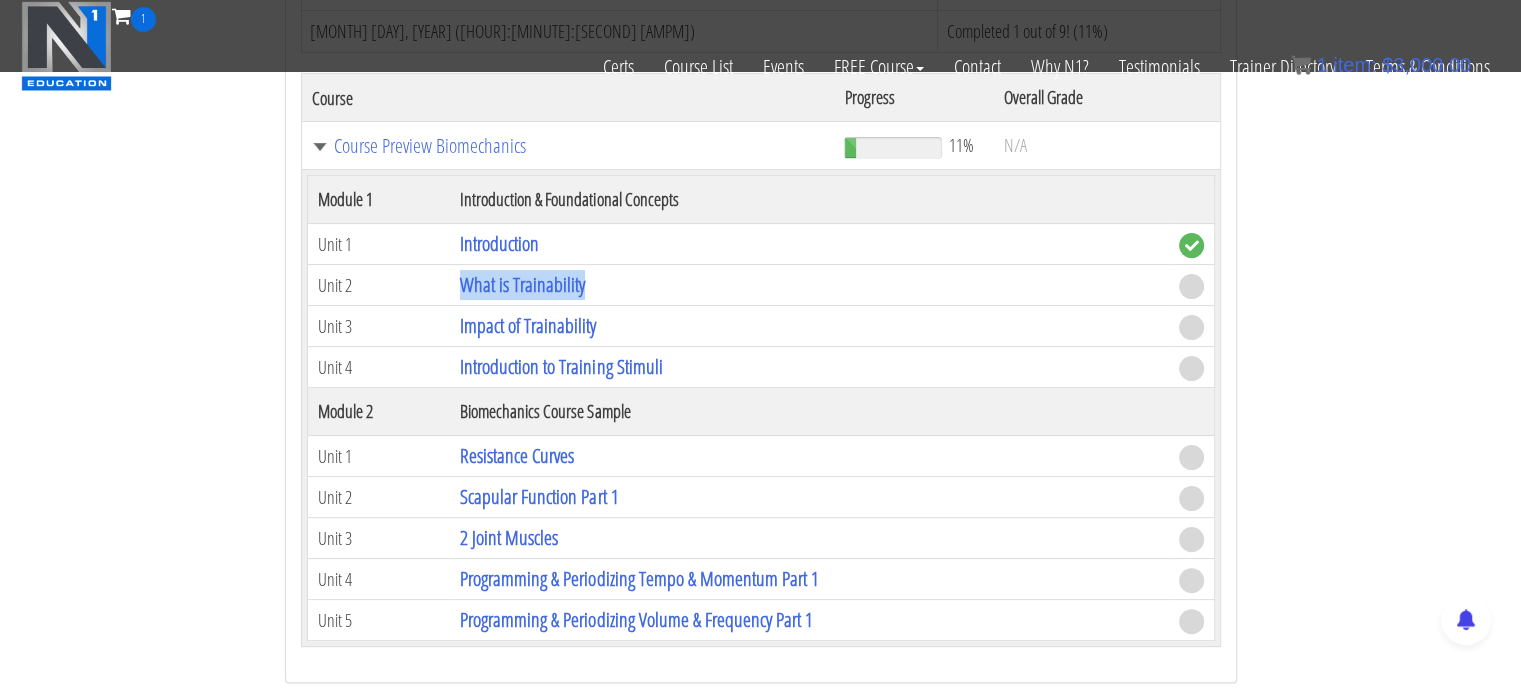 scroll, scrollTop: 487, scrollLeft: 0, axis: vertical 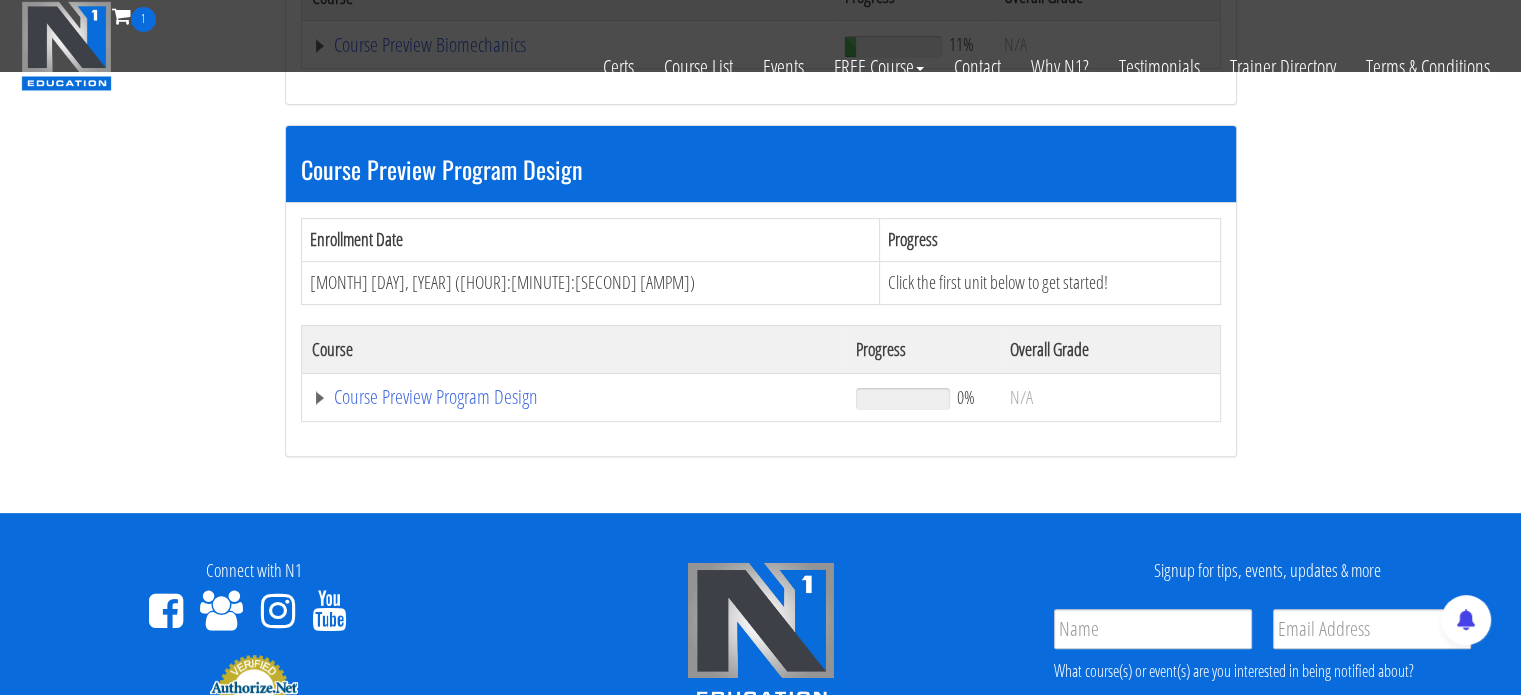 click on "Course" at bounding box center (567, -3) 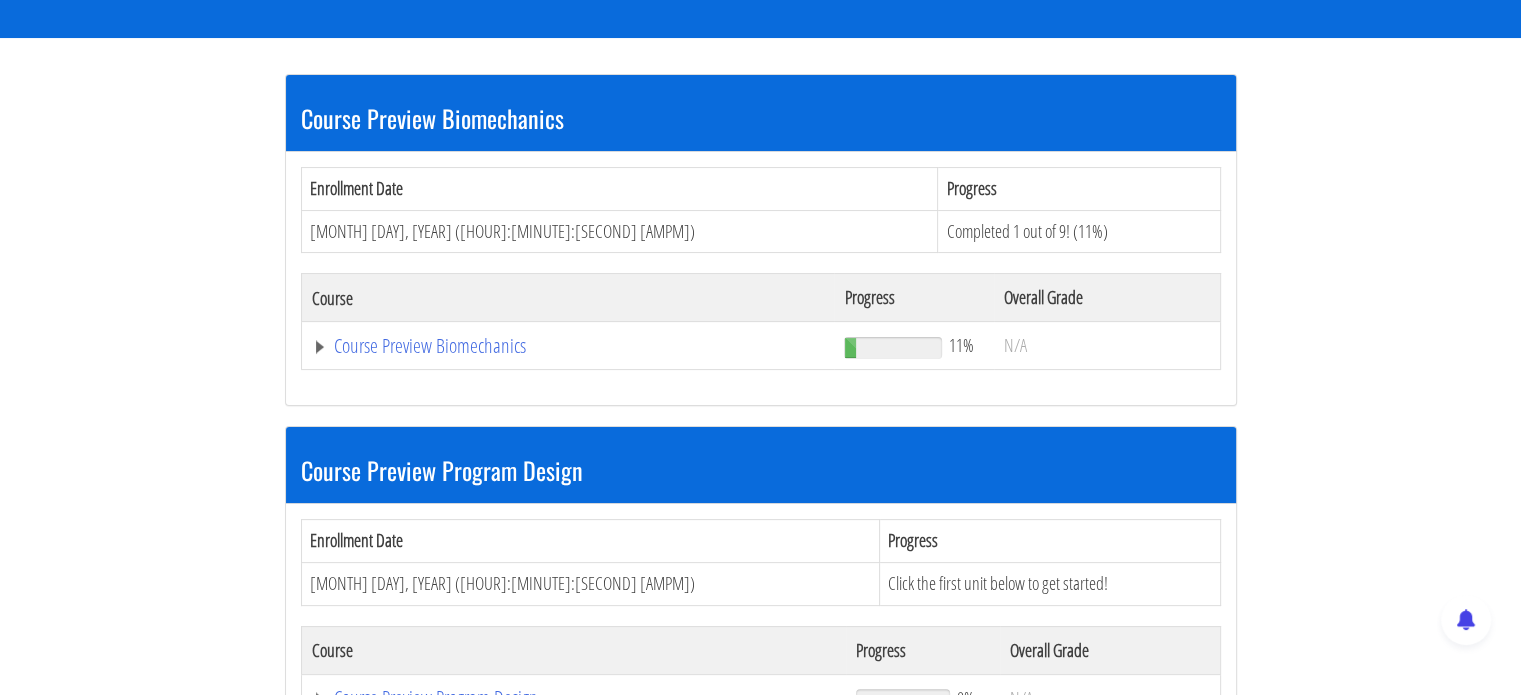 scroll, scrollTop: 350, scrollLeft: 0, axis: vertical 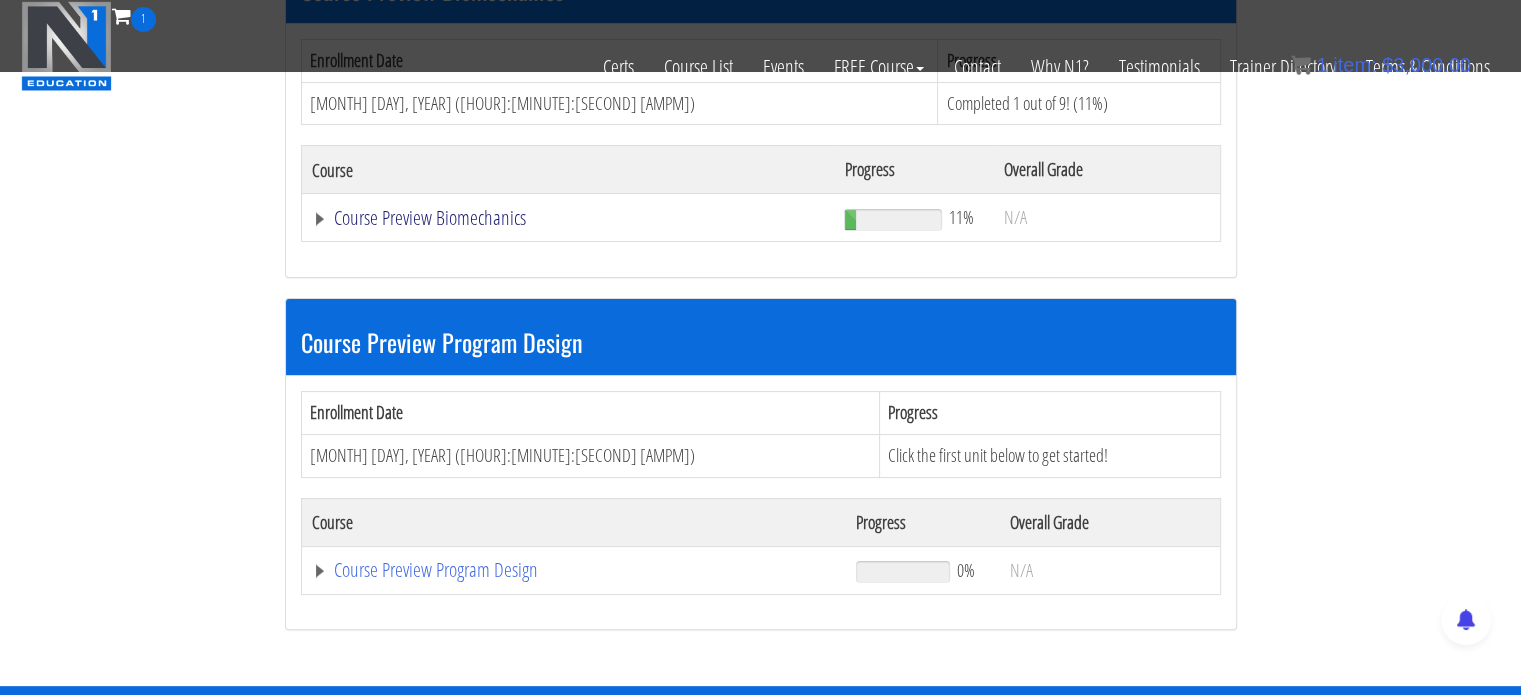 click on "Course Preview Biomechanics" at bounding box center [568, 218] 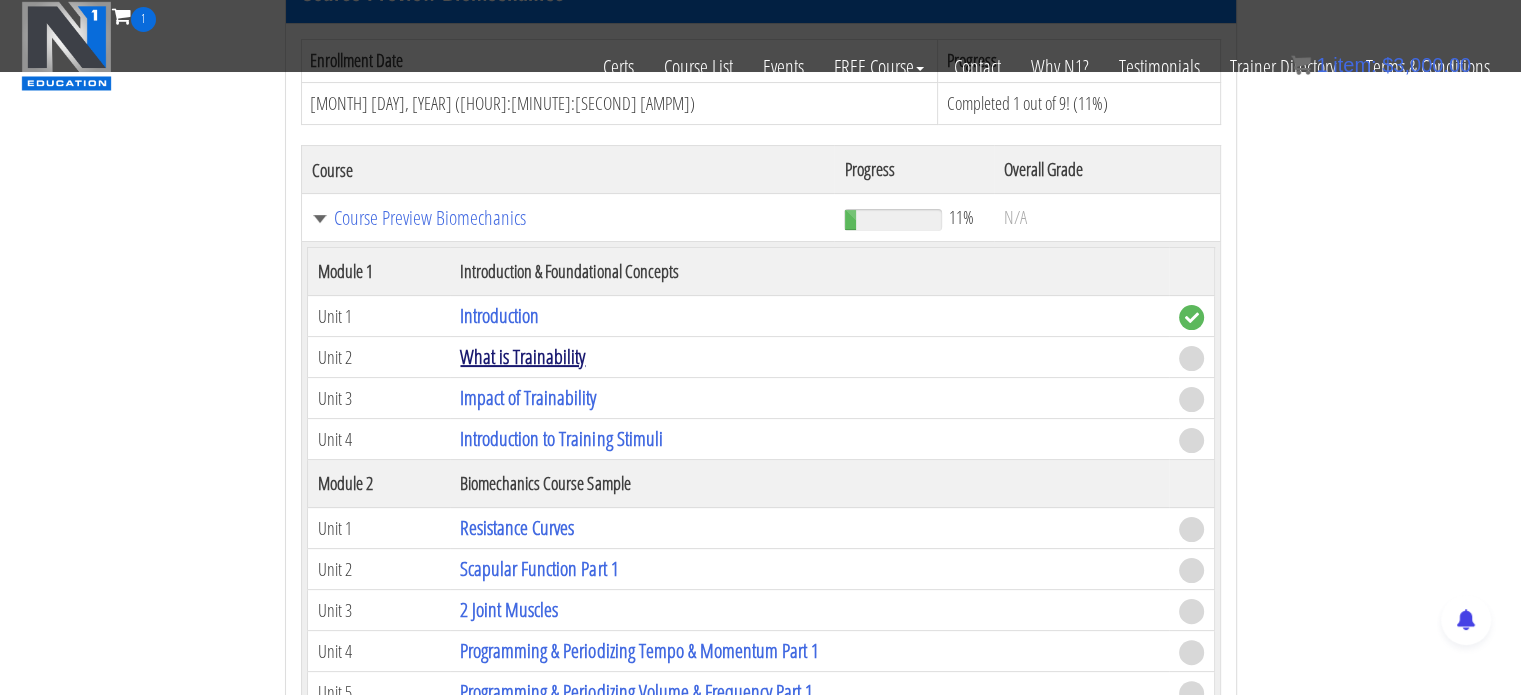 click on "What is Trainability" at bounding box center (522, 356) 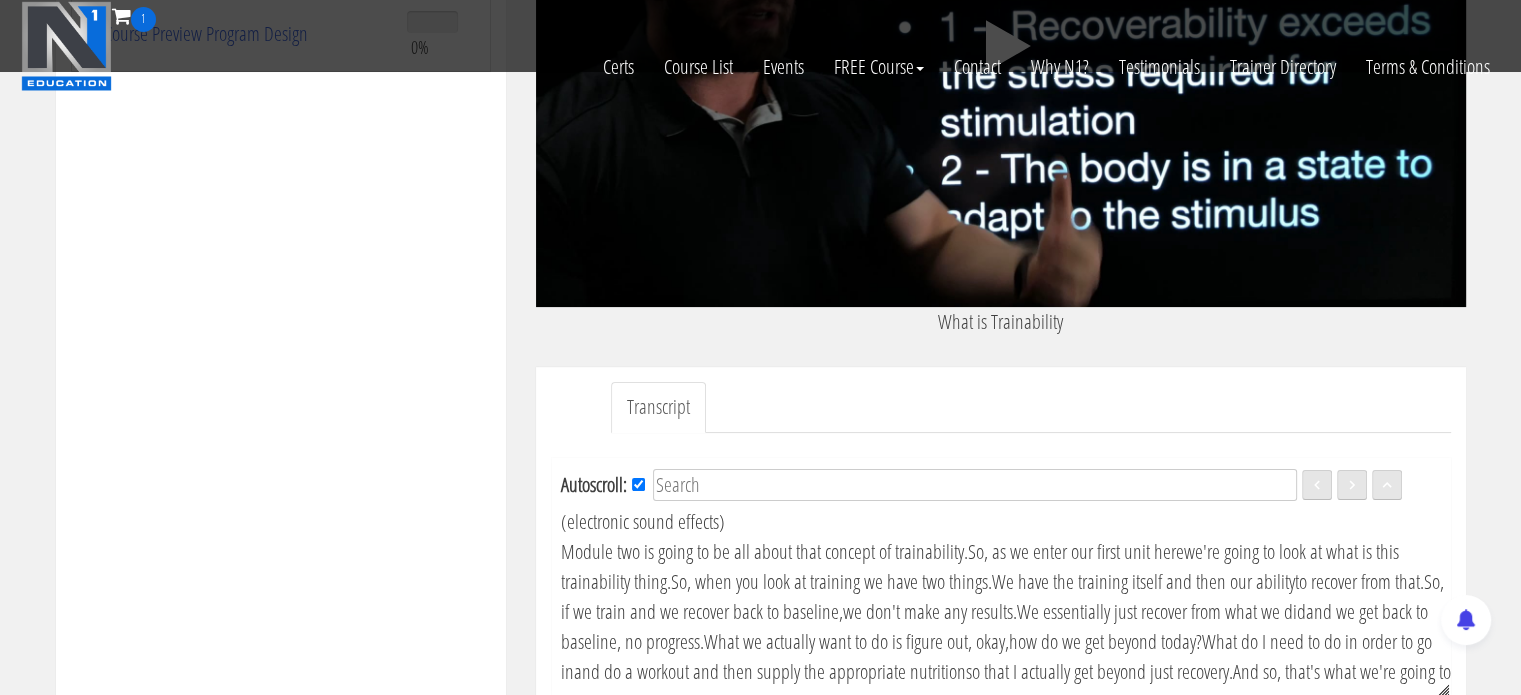scroll, scrollTop: 360, scrollLeft: 0, axis: vertical 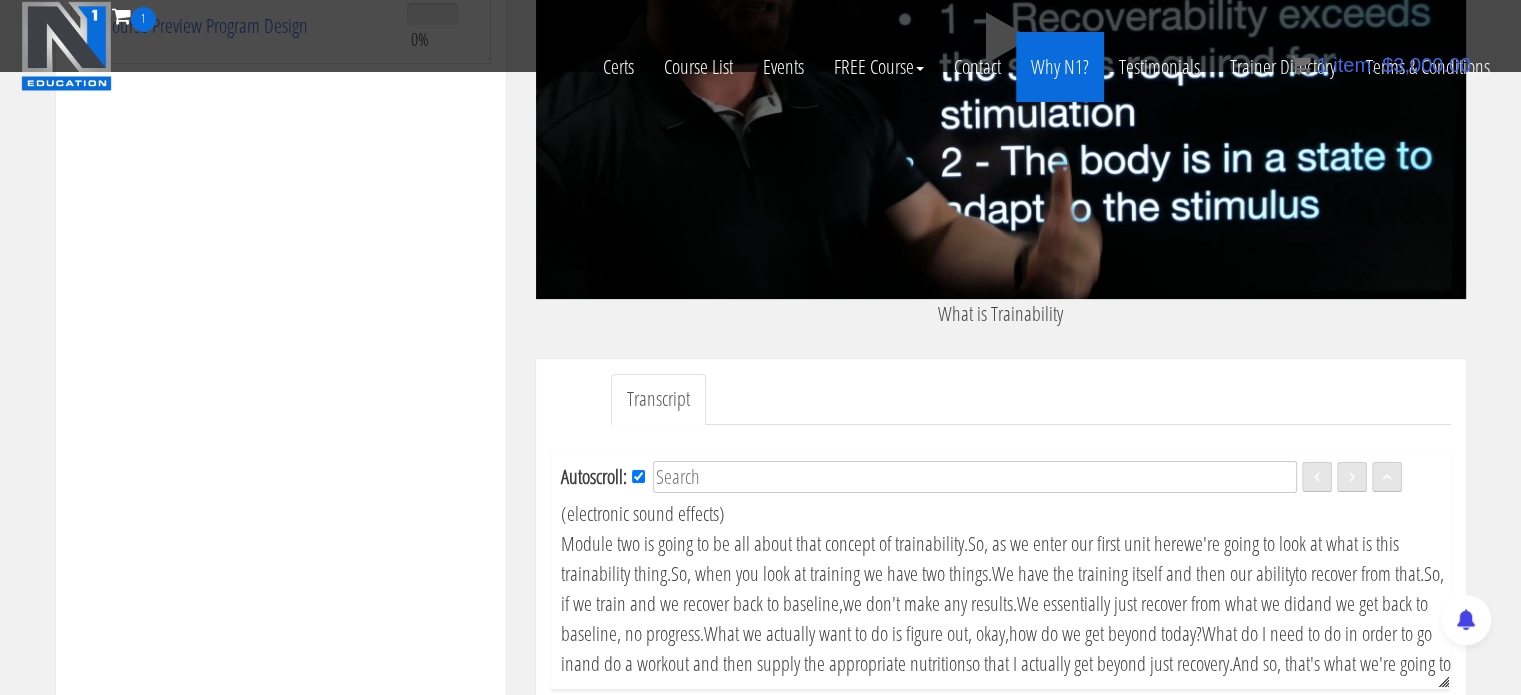 click on "Why N1?" at bounding box center [1060, 67] 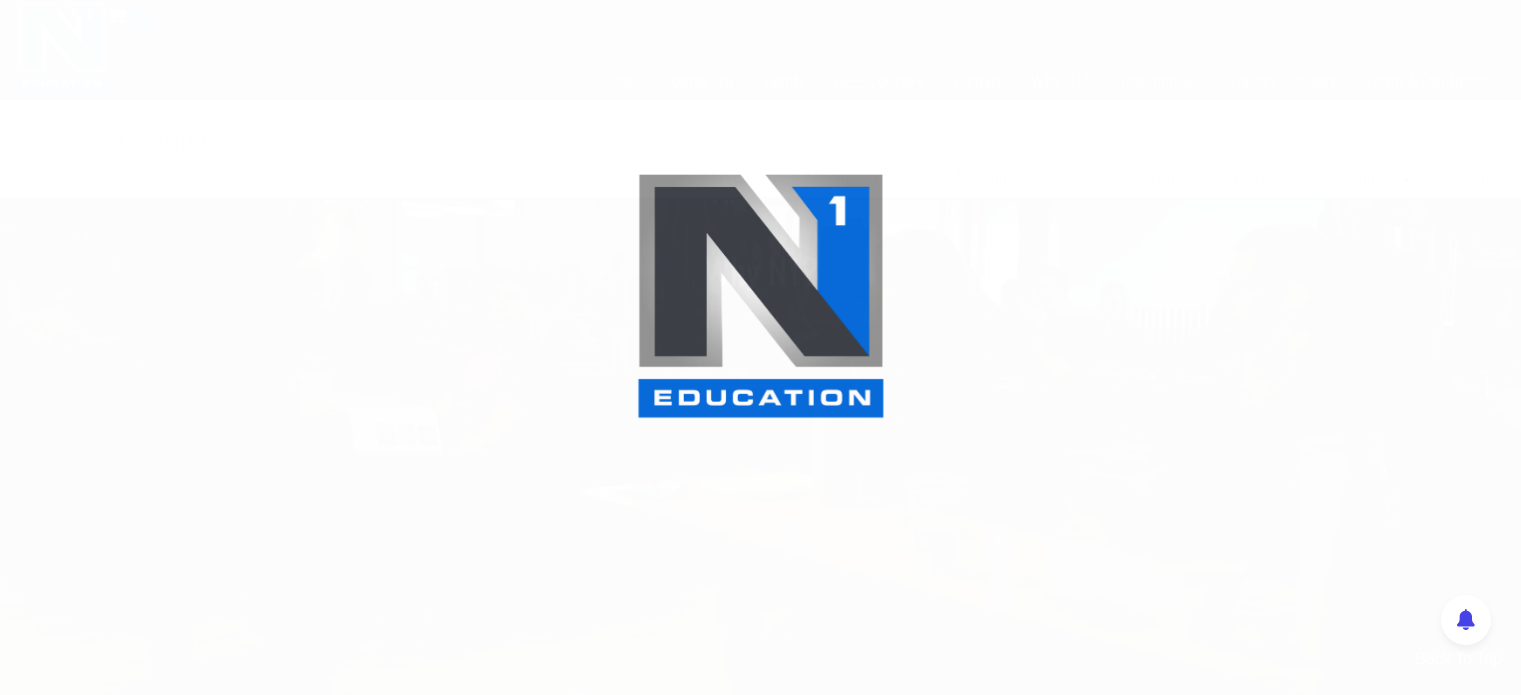 scroll, scrollTop: 0, scrollLeft: 0, axis: both 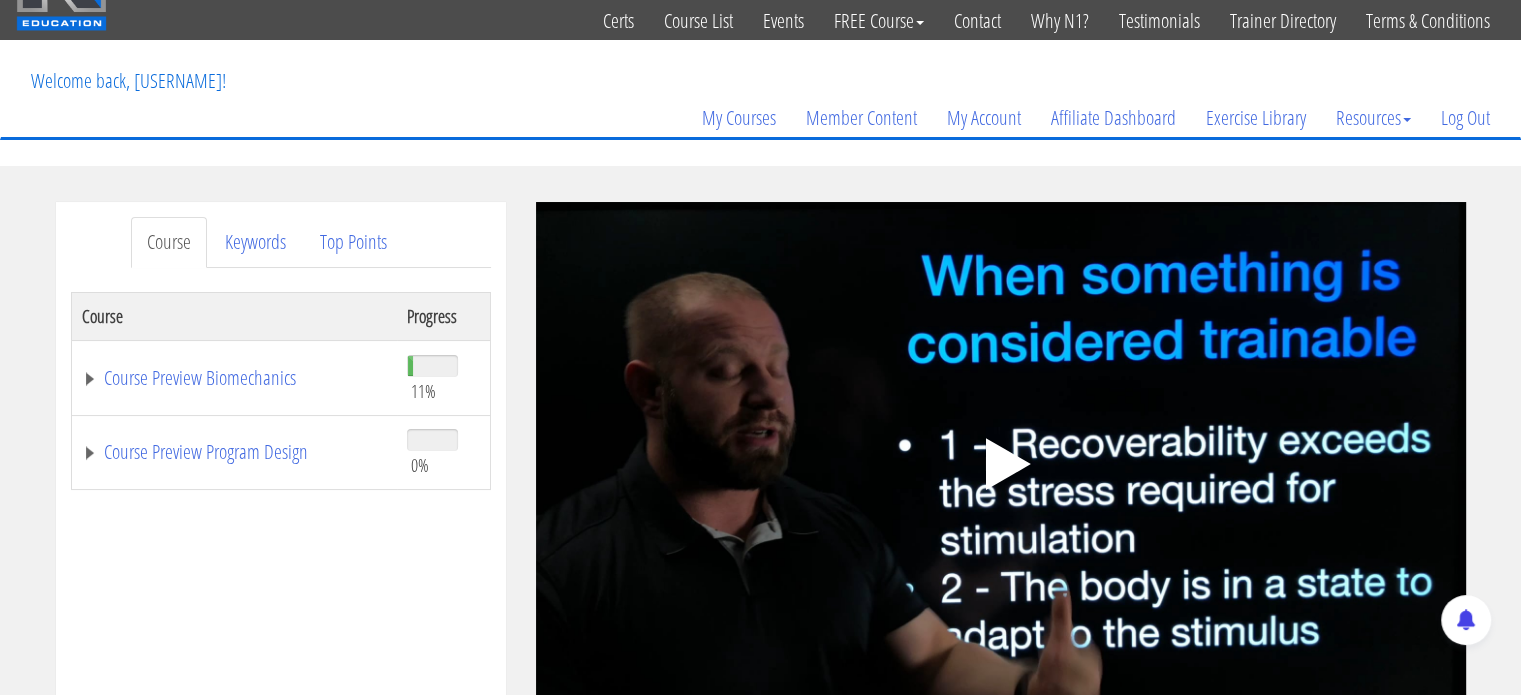 click on ".fp-color-play{opacity:0.65;}.controlbutton{fill:#fff;}" 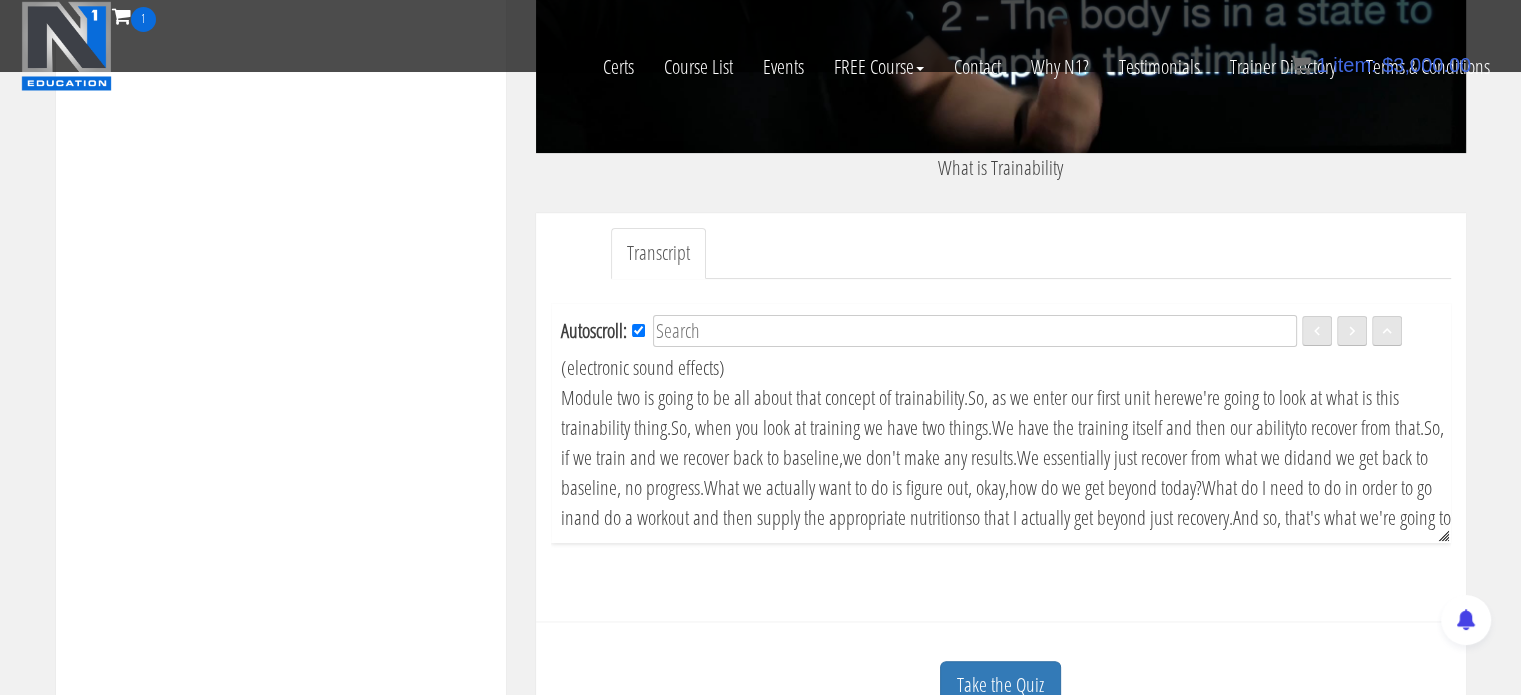 scroll, scrollTop: 507, scrollLeft: 0, axis: vertical 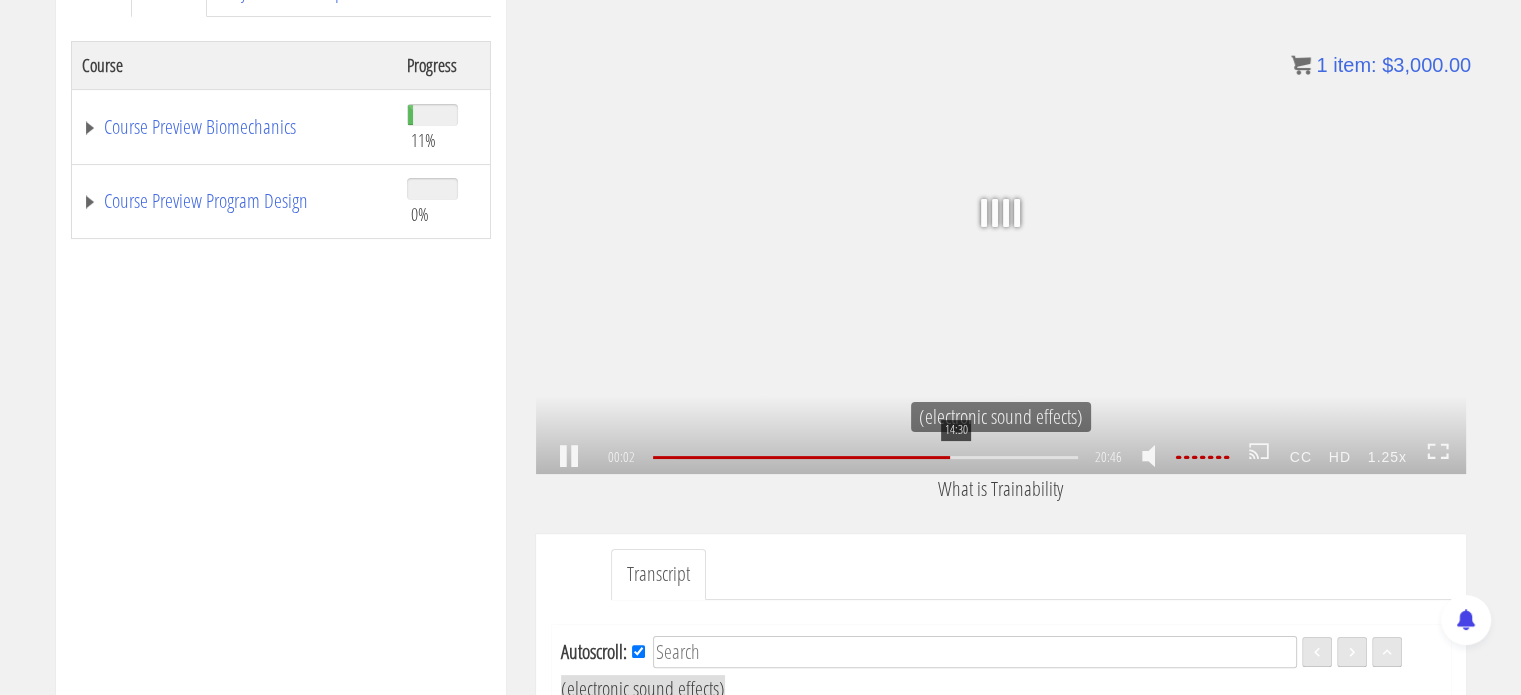 click on "14:30" at bounding box center [865, 457] 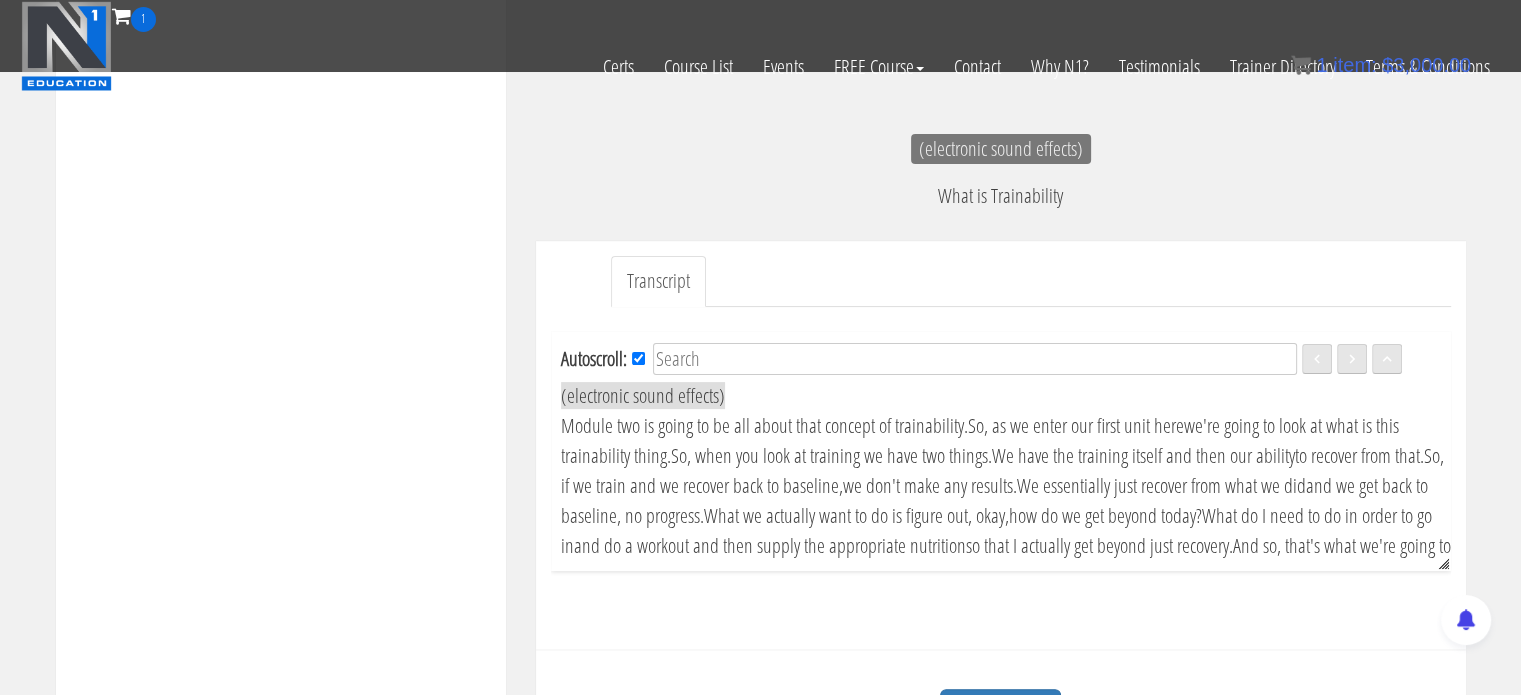 scroll, scrollTop: 504, scrollLeft: 0, axis: vertical 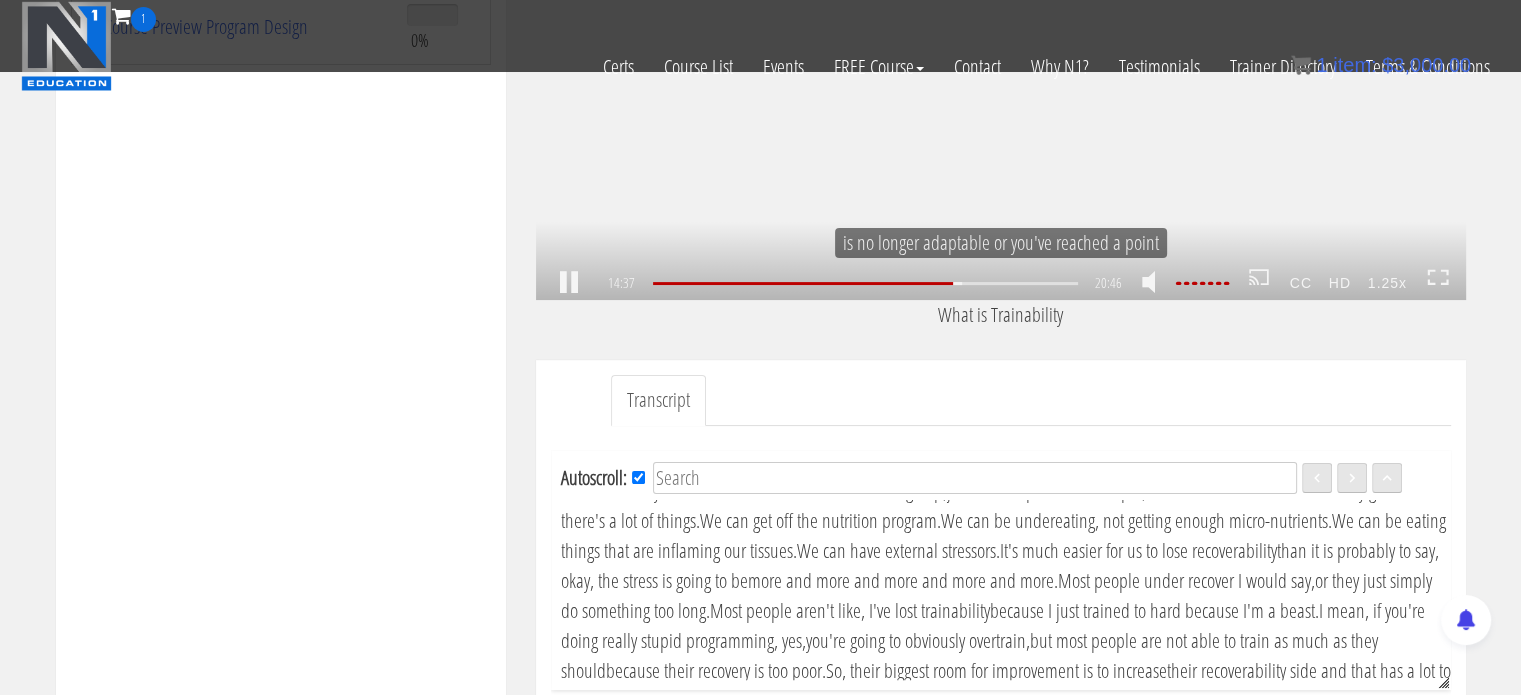 click on ".a{fill:#000;opacity:0.65;}.b{fill:#fff;opacity:1.0;}
.fp-color-play{opacity:0.65;}.controlbutton{fill:#fff;}
.fp-color-play{opacity:0.65;}.controlbutton{fill:#fff;}
.controlbuttonbg{opacity:0.65;}.controlbutton{fill:#fff;}
.fp-color-play{opacity:0.65;}.rect{fill:#fff;}
.fp-color-play{opacity:0.65;}.rect{fill:#fff;}
.fp-color-play{opacity:0.65;}.rect{fill:#fff;}
.fp-color-play{opacity:0.65;}.rect{fill:#fff;}
14:37                              14:30                                           20:46              06:09" at bounding box center (1001, 38) 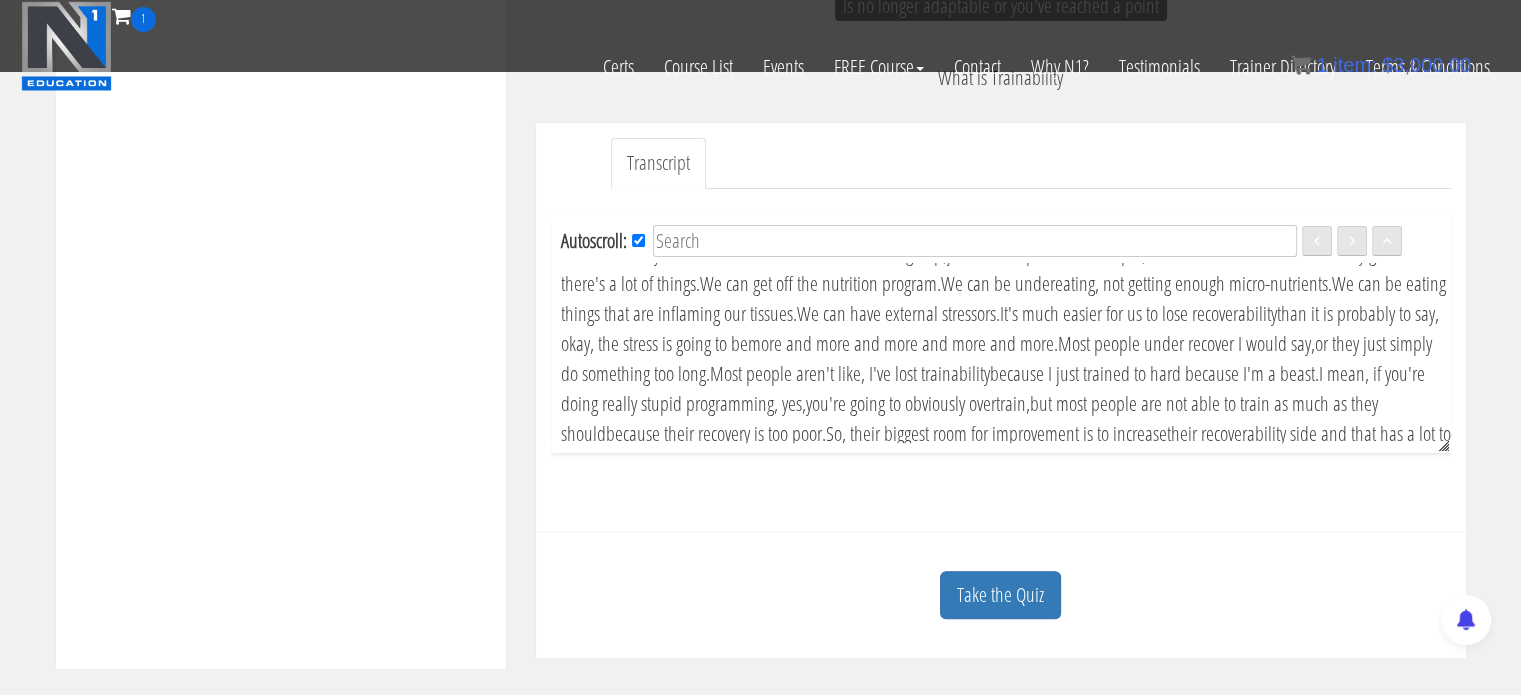 scroll, scrollTop: 650, scrollLeft: 0, axis: vertical 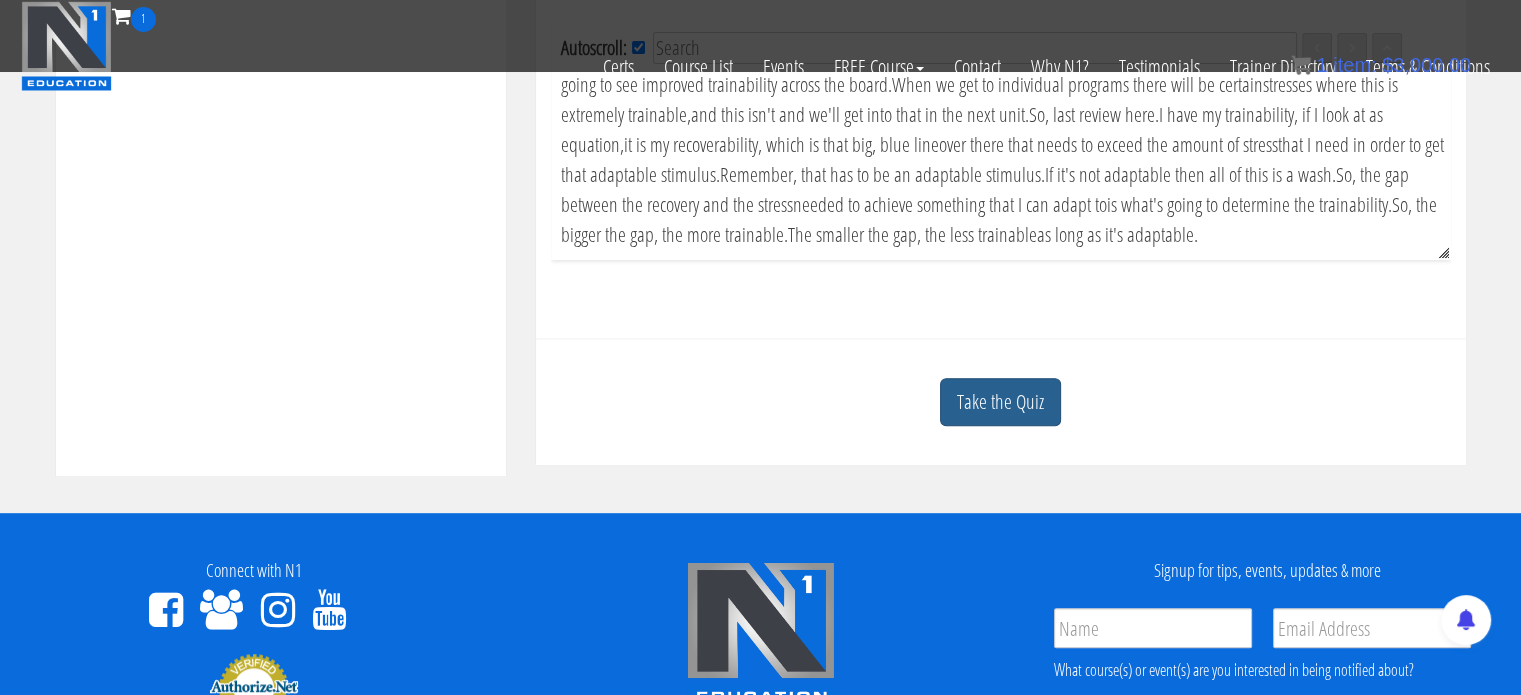 click on "Take the Quiz" at bounding box center (1000, 402) 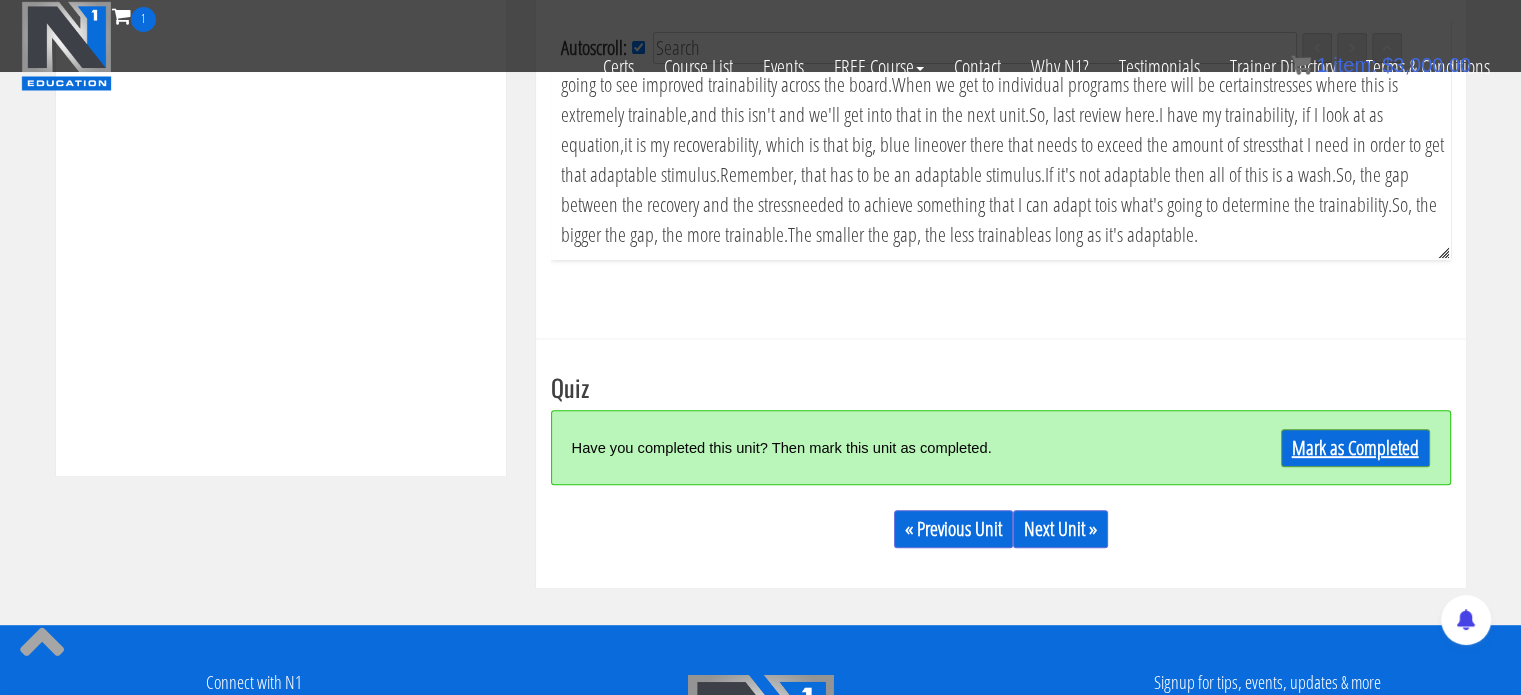 click on "Mark as Completed" at bounding box center (1355, 448) 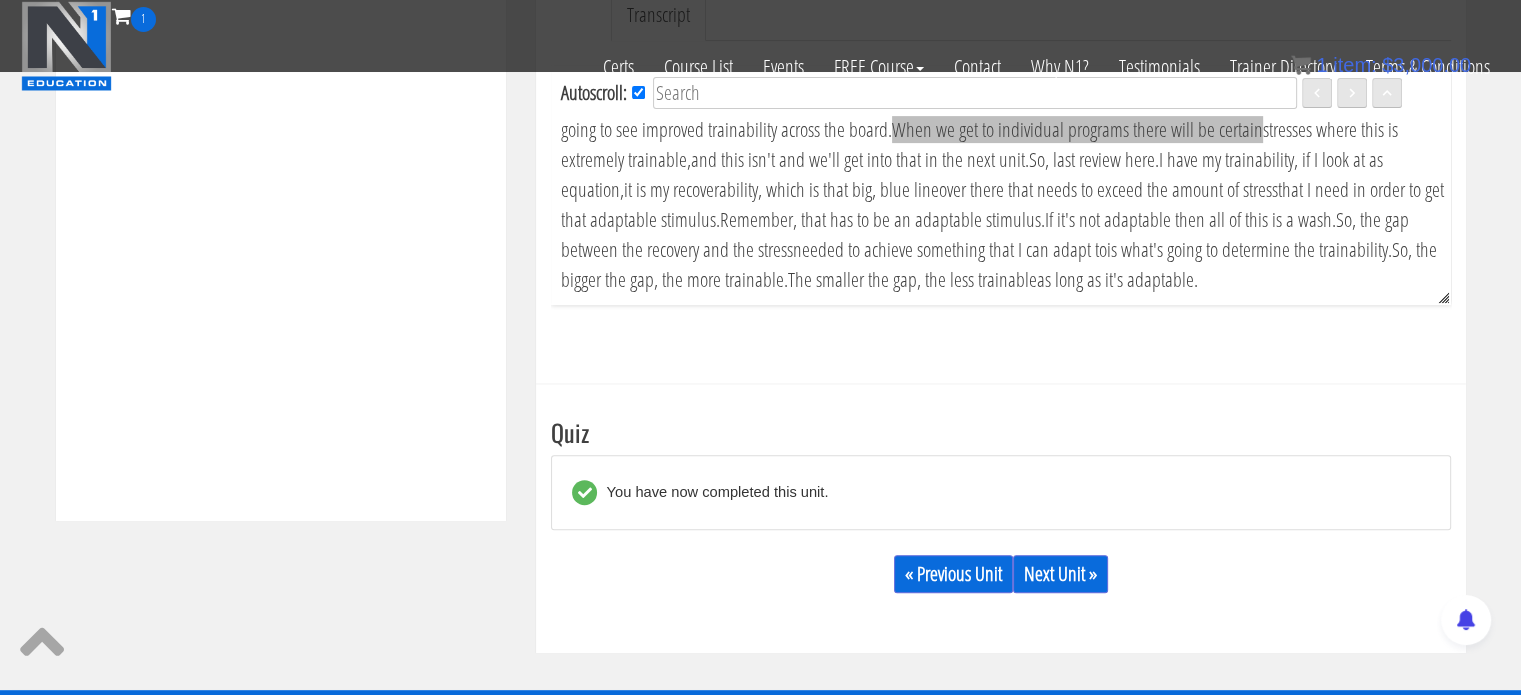 scroll, scrollTop: 740, scrollLeft: 0, axis: vertical 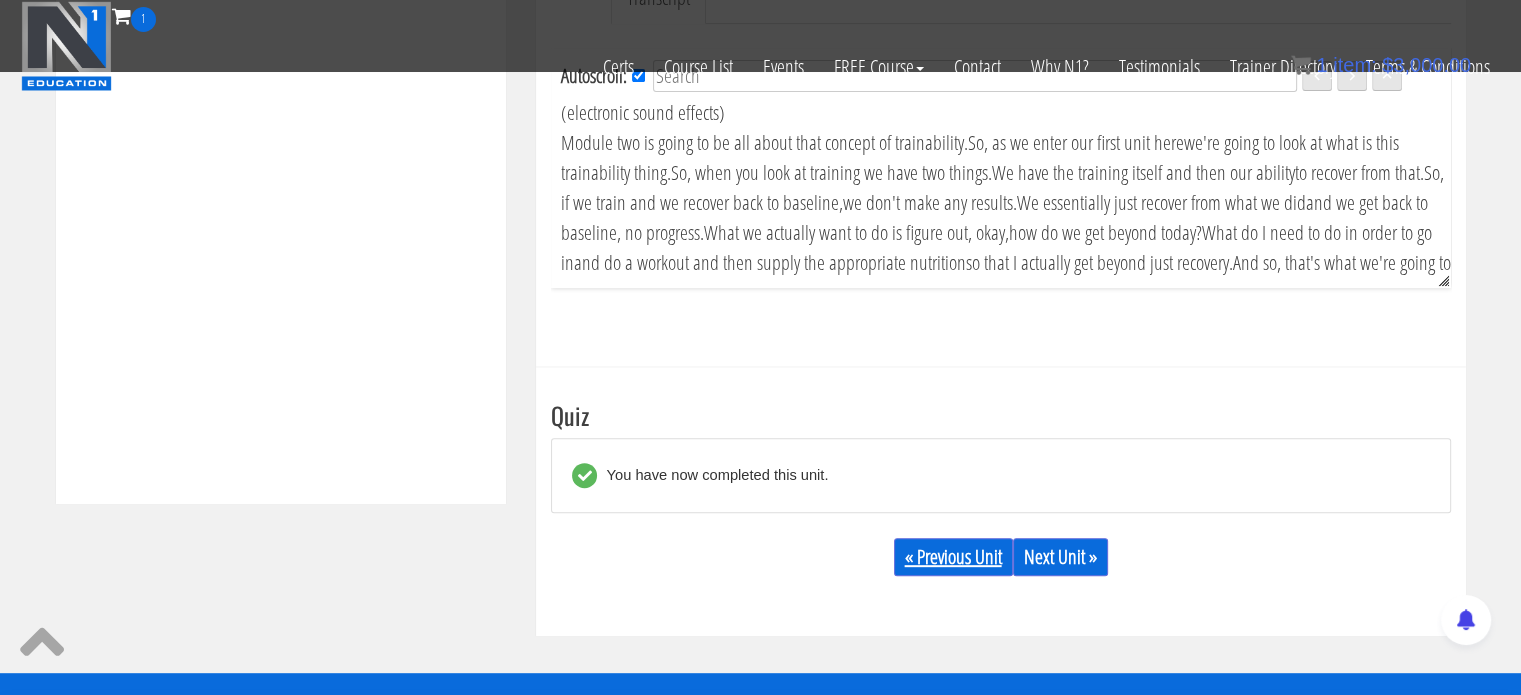 click on "« Previous Unit" at bounding box center [953, 557] 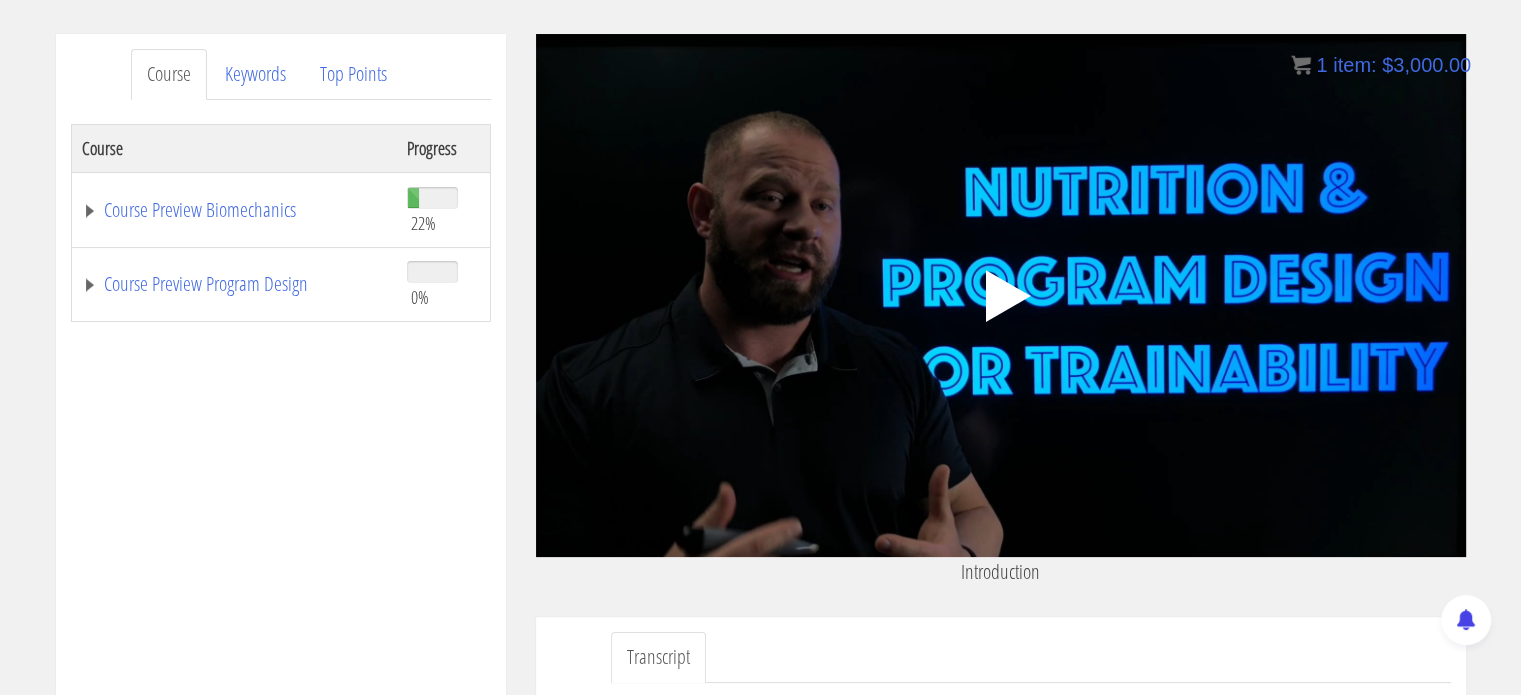scroll, scrollTop: 105, scrollLeft: 0, axis: vertical 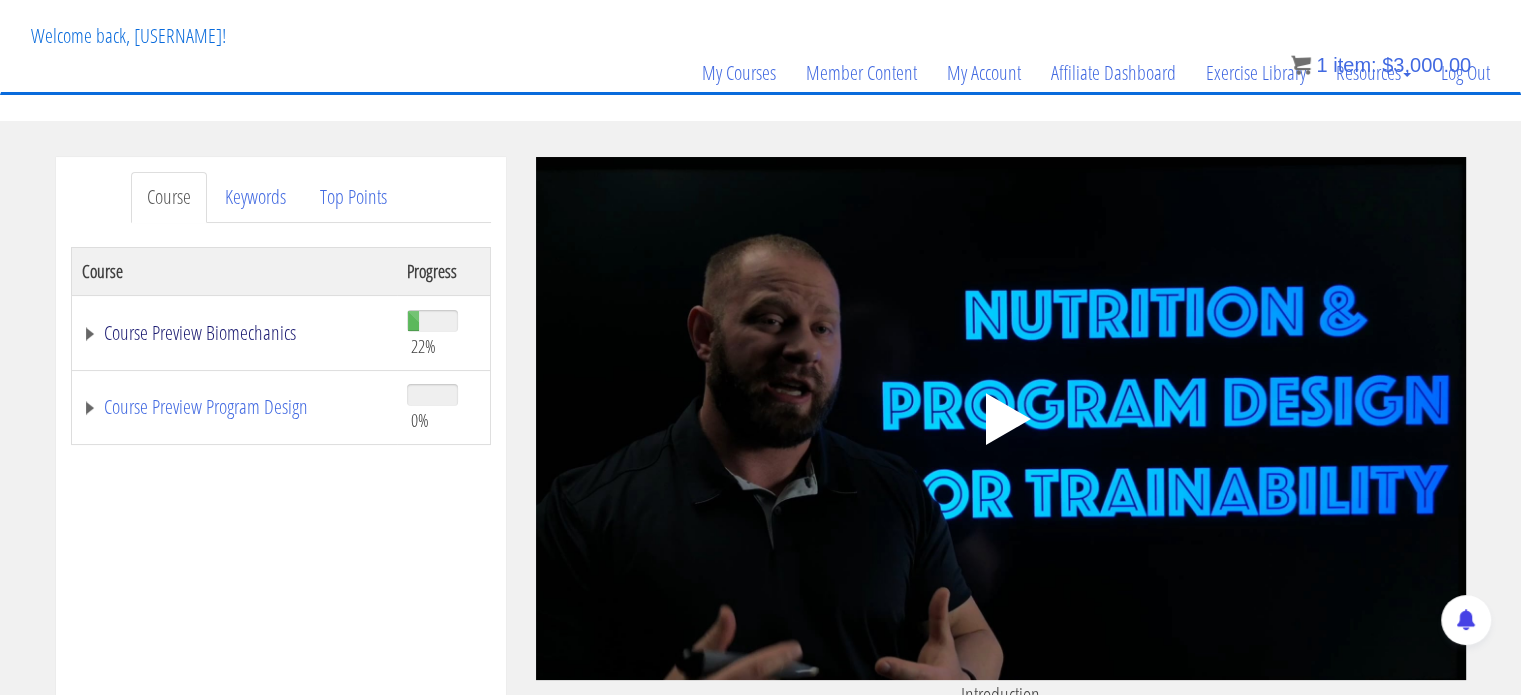 click on "Course Preview Biomechanics" at bounding box center [234, 333] 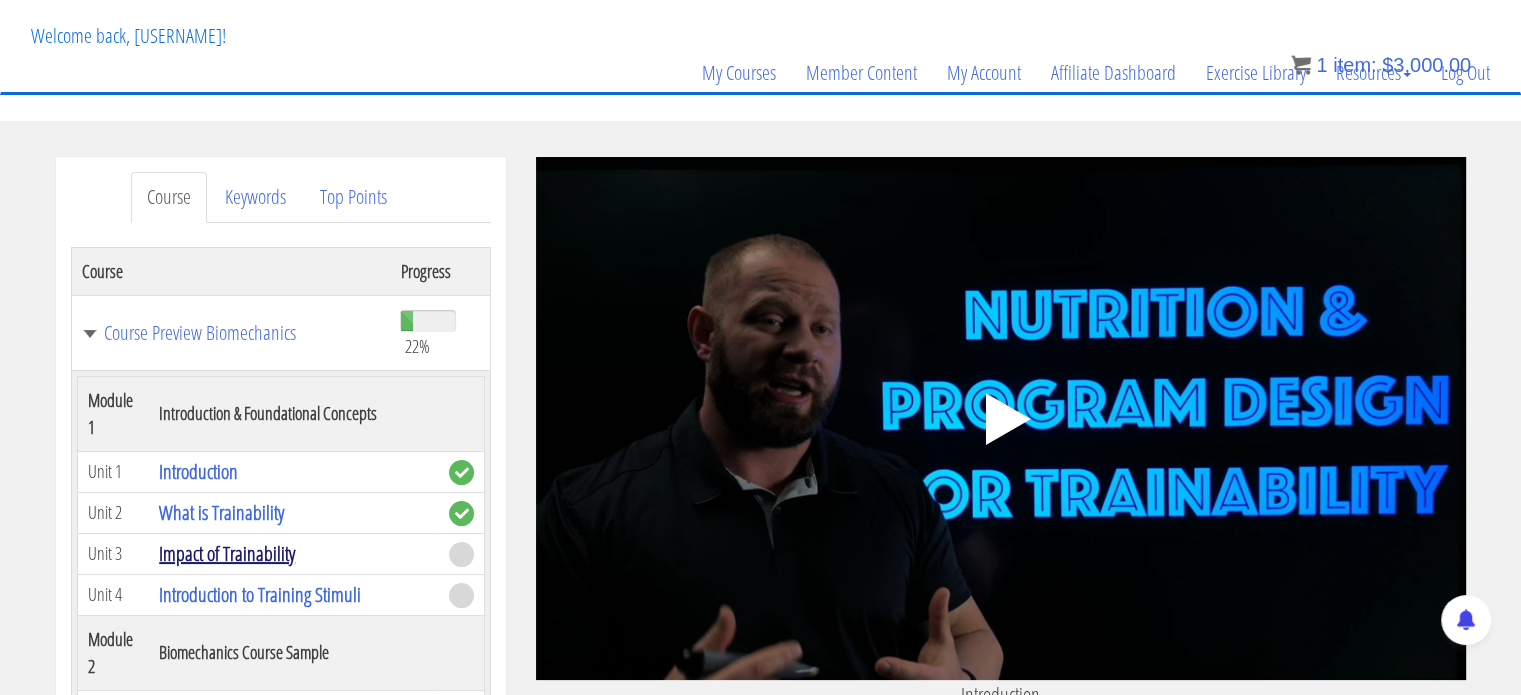 click on "Impact of Trainability" at bounding box center (227, 553) 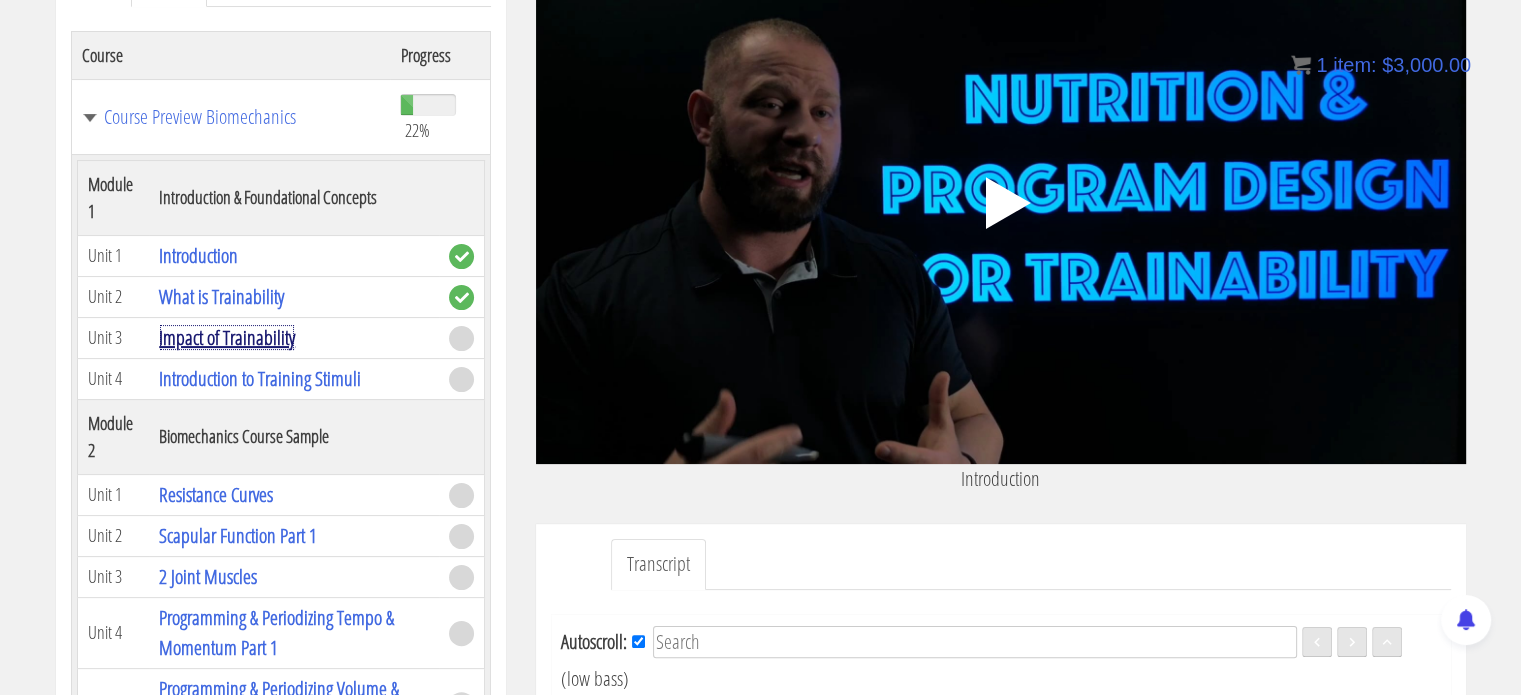 scroll, scrollTop: 322, scrollLeft: 0, axis: vertical 